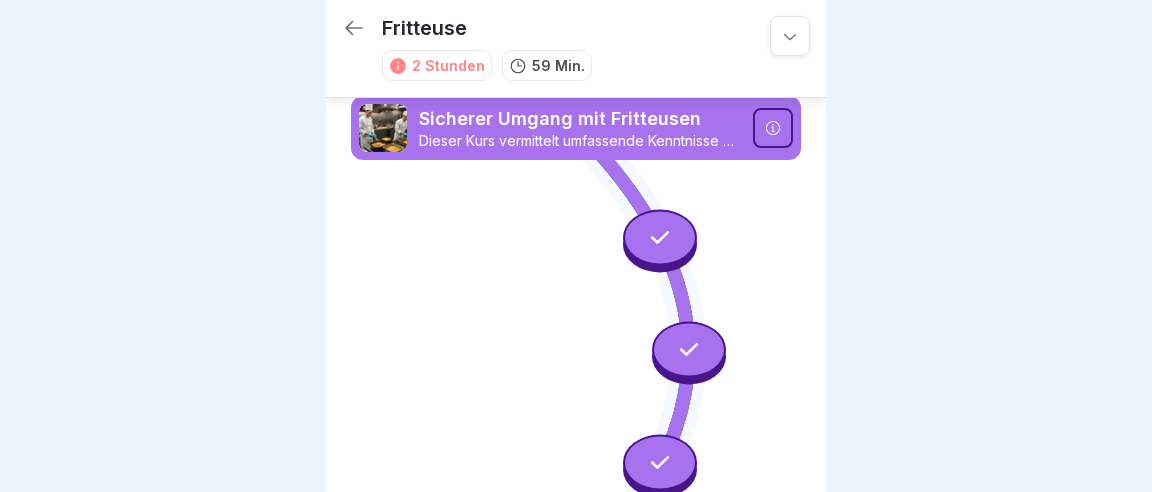 scroll, scrollTop: 0, scrollLeft: 0, axis: both 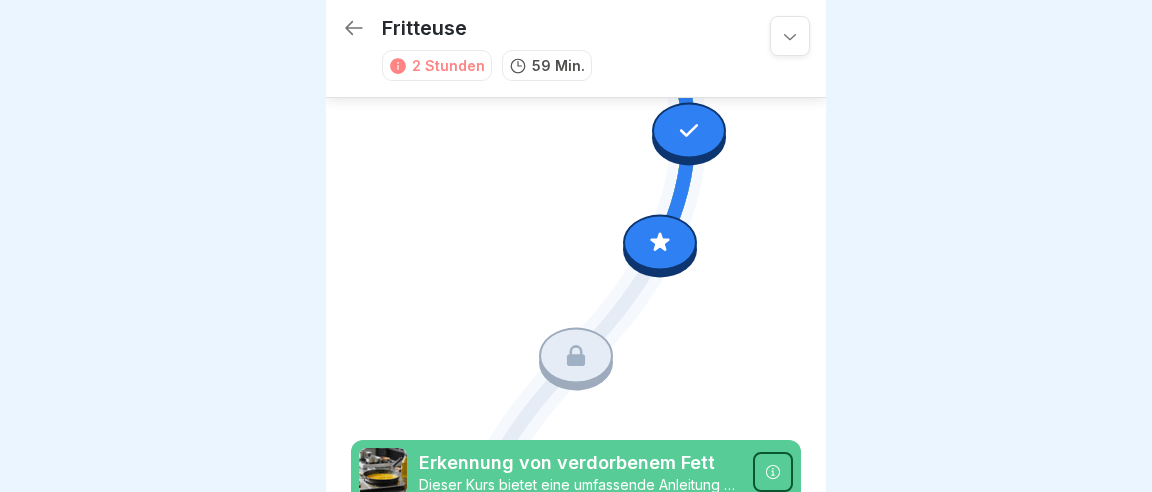 click at bounding box center (660, 243) 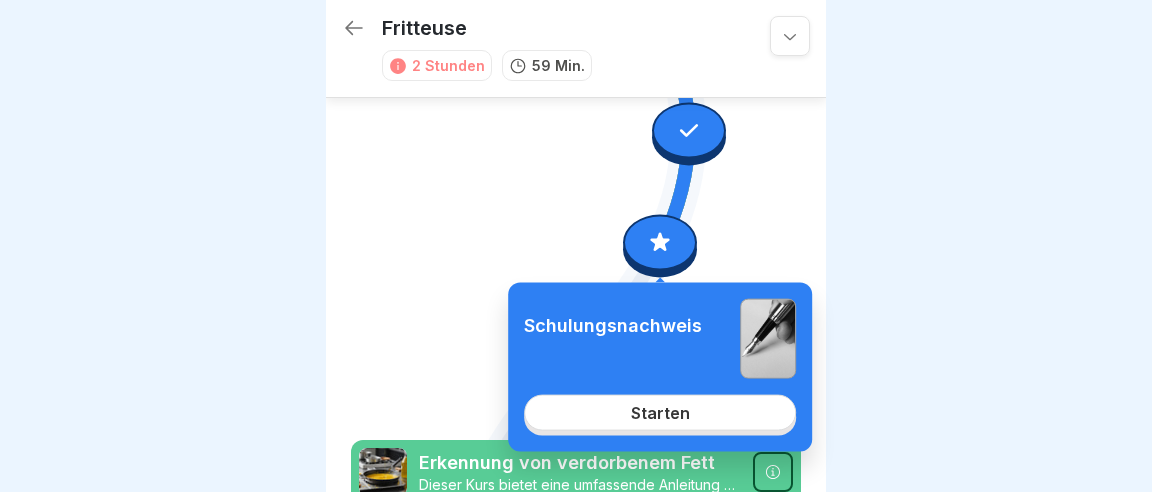 click on "Starten" at bounding box center (660, 413) 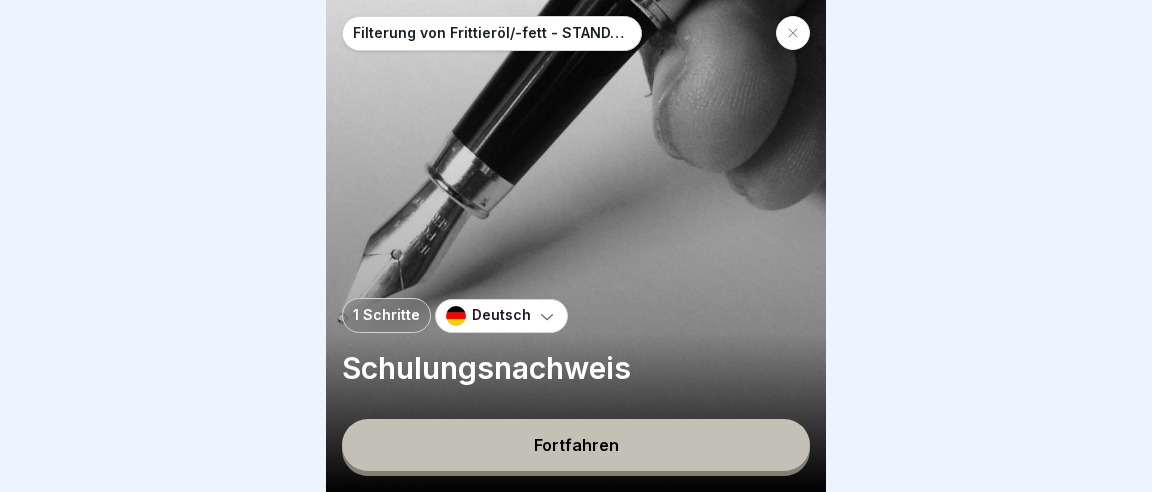 click on "Fortfahren" at bounding box center [576, 445] 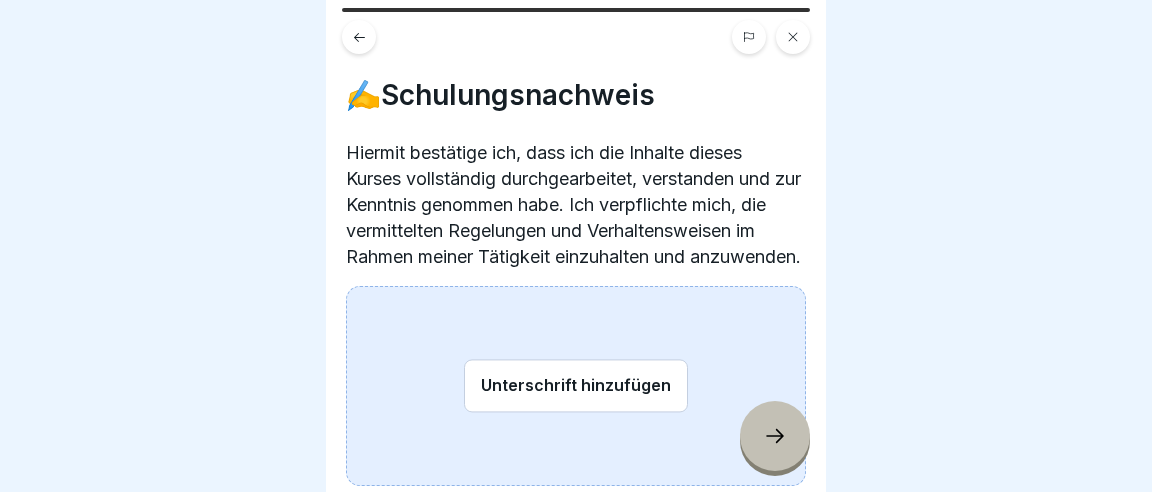 click on "Unterschrift hinzufügen" at bounding box center (576, 386) 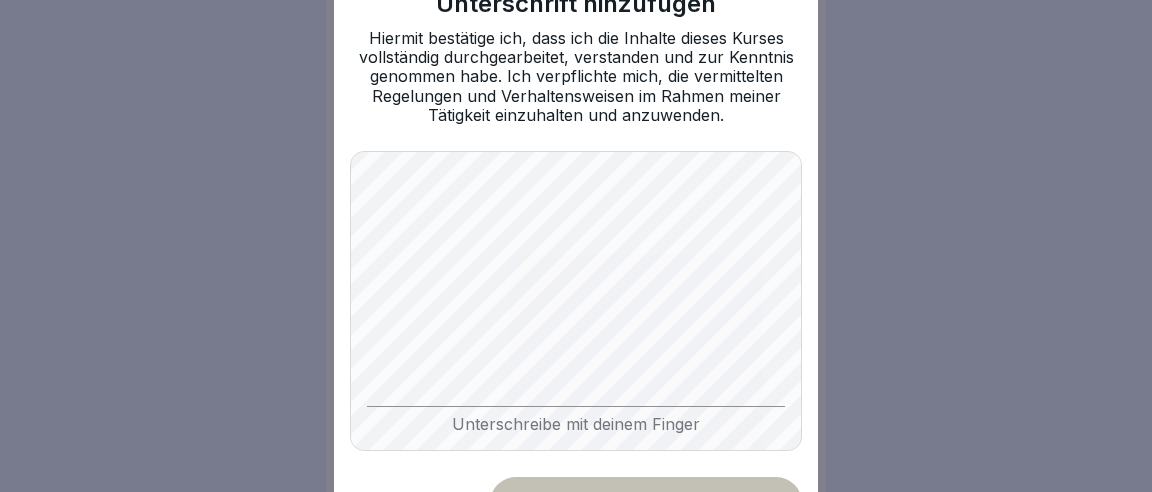 click on "Speichern" at bounding box center [646, 503] 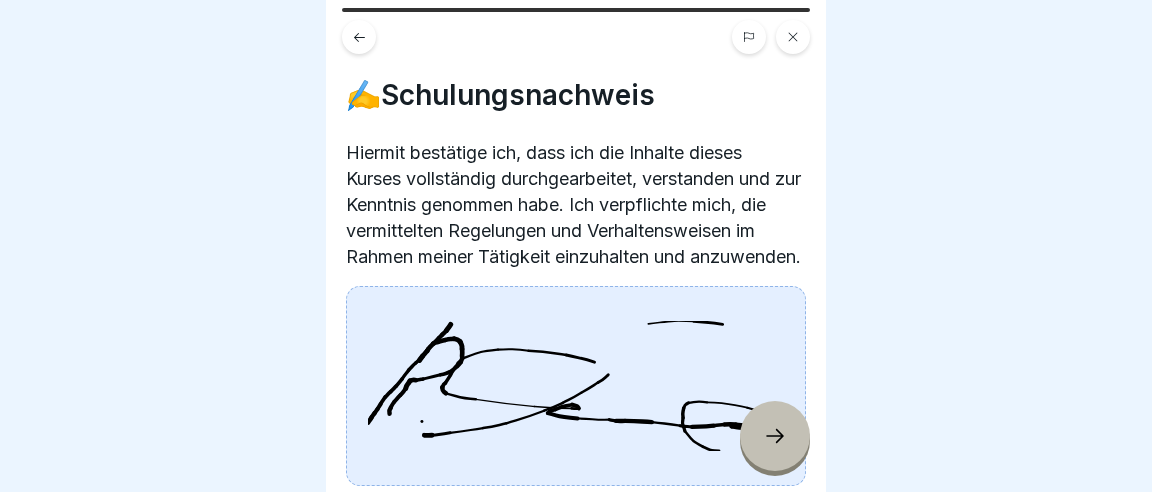 click 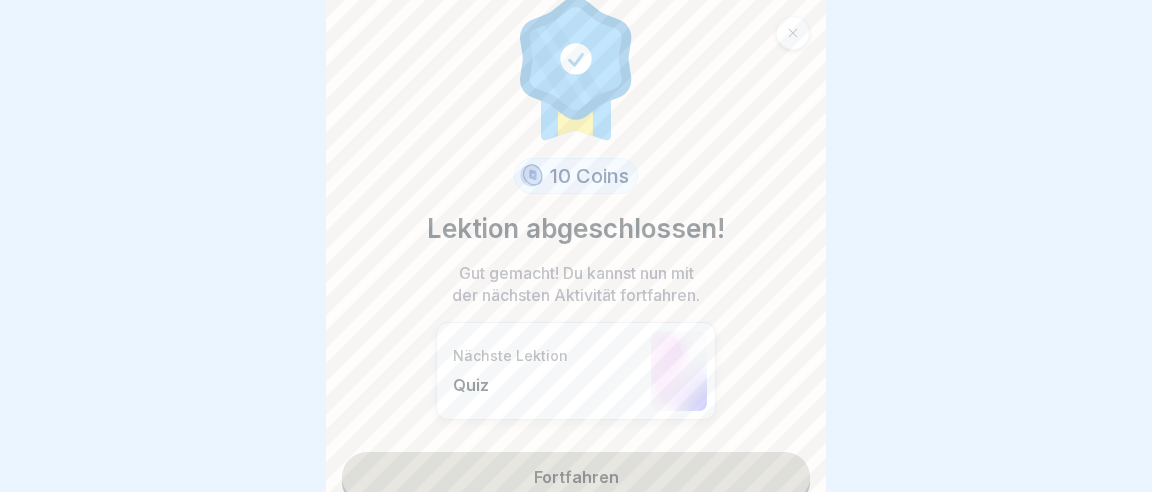 scroll, scrollTop: 53, scrollLeft: 0, axis: vertical 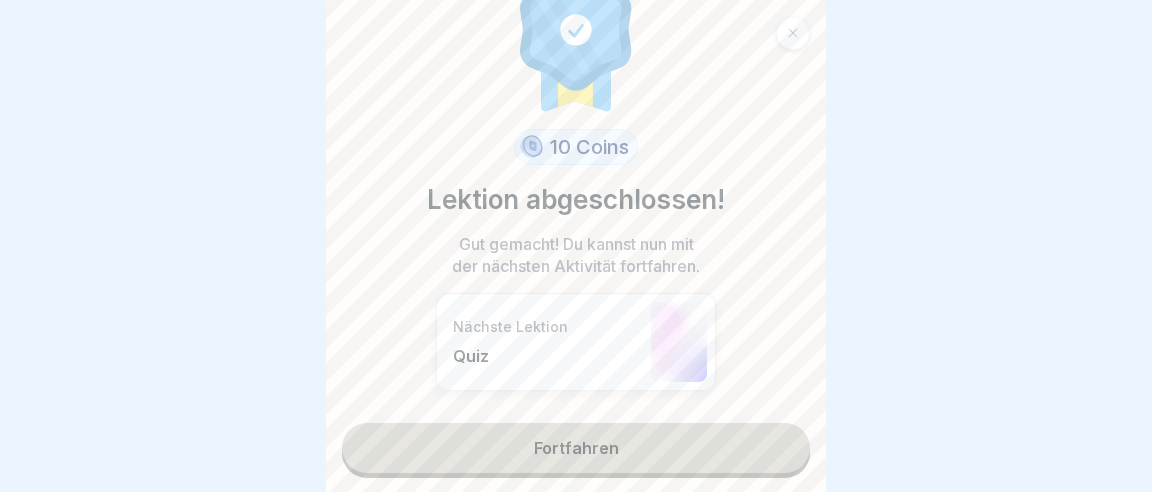 click on "Fortfahren" at bounding box center [576, 448] 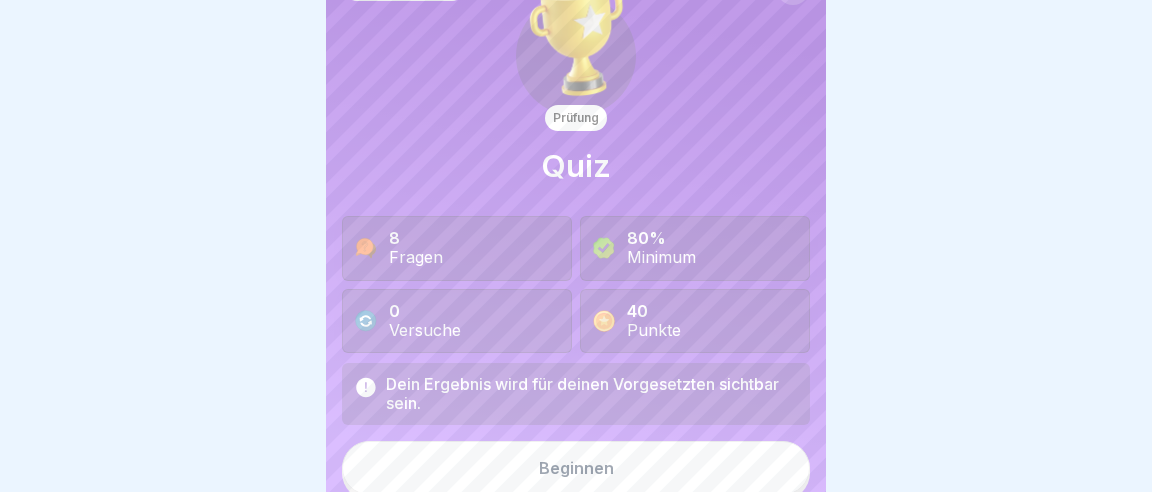 scroll, scrollTop: 67, scrollLeft: 0, axis: vertical 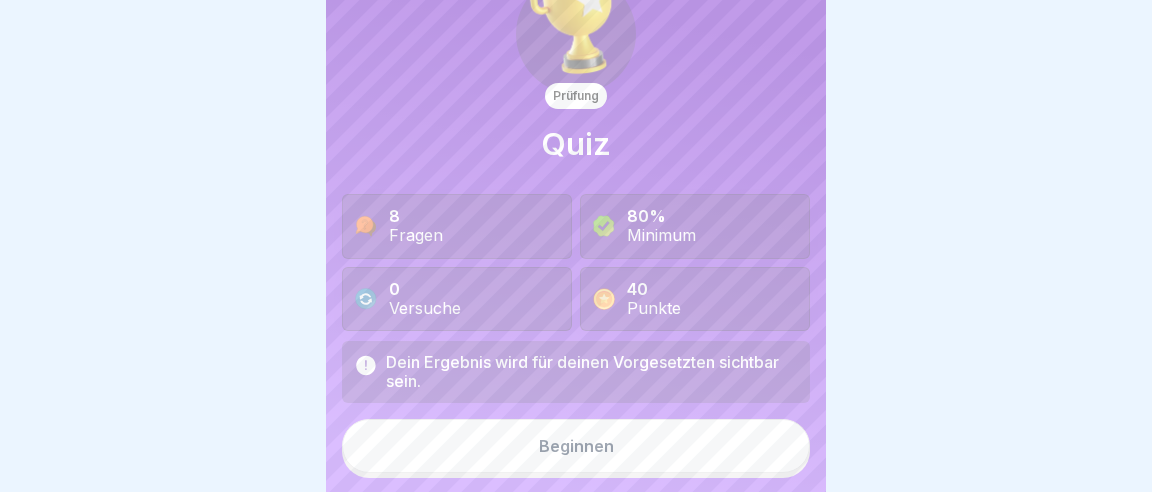 click on "Beginnen" at bounding box center (576, 446) 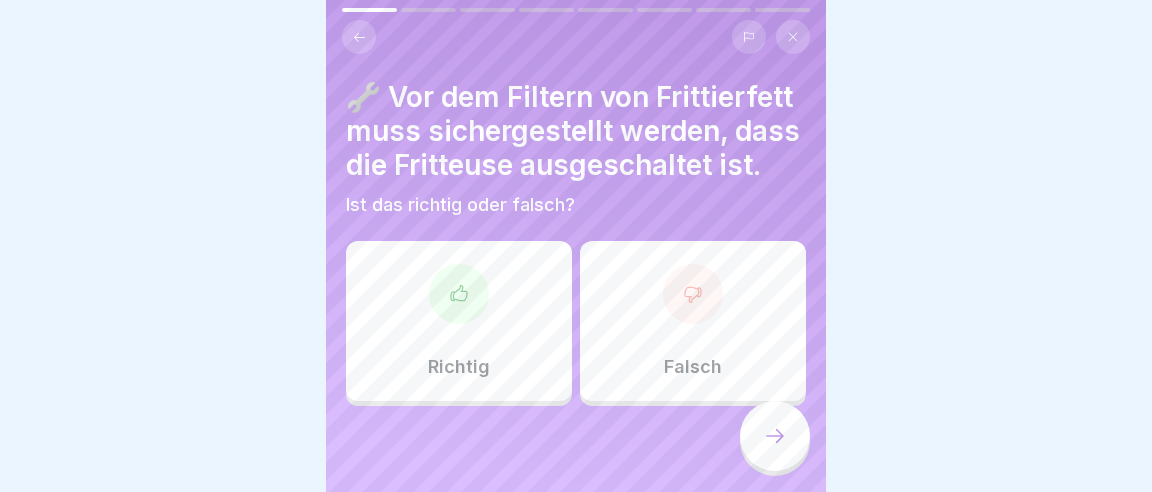 click on "Richtig" at bounding box center [459, 321] 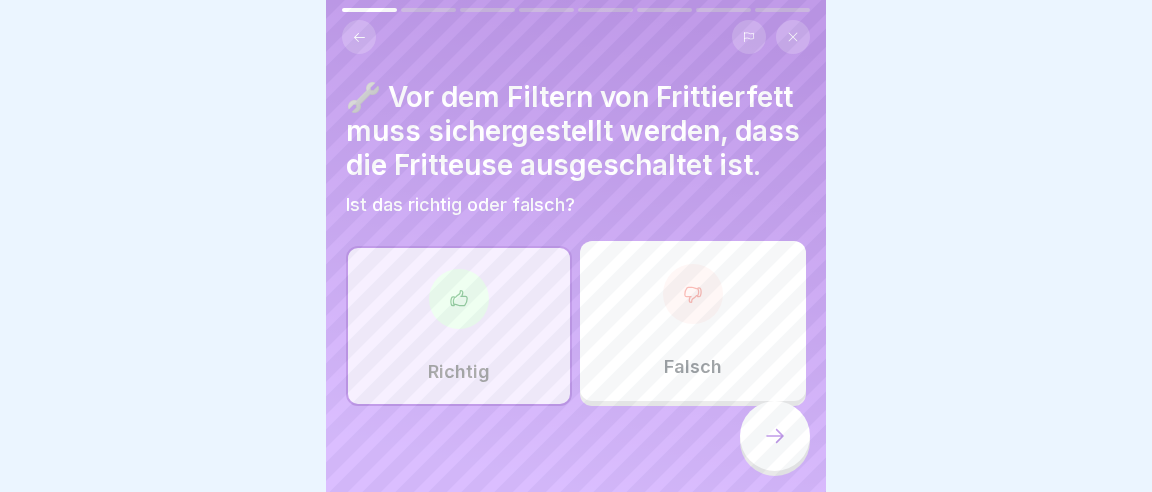 click 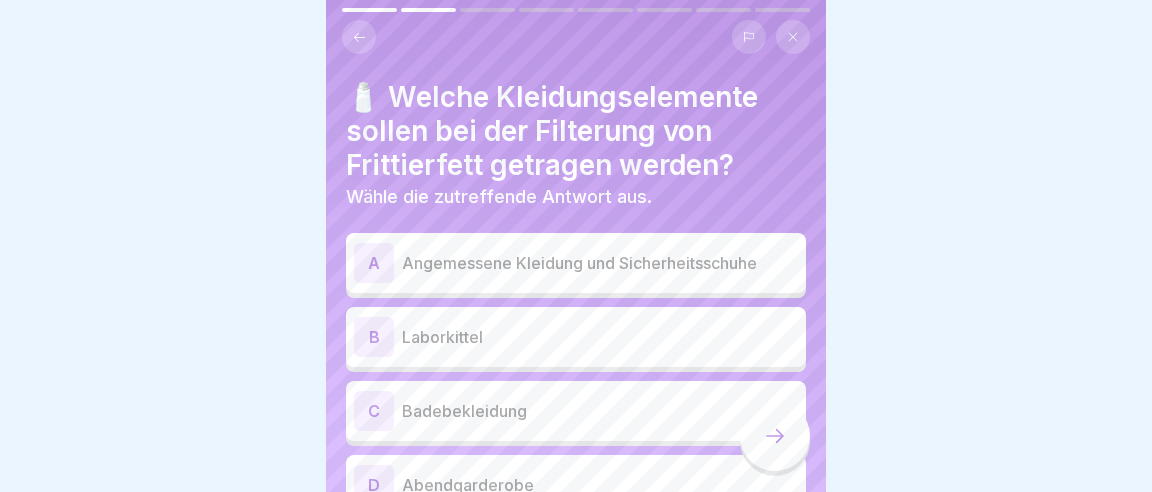 click on "A" at bounding box center [374, 263] 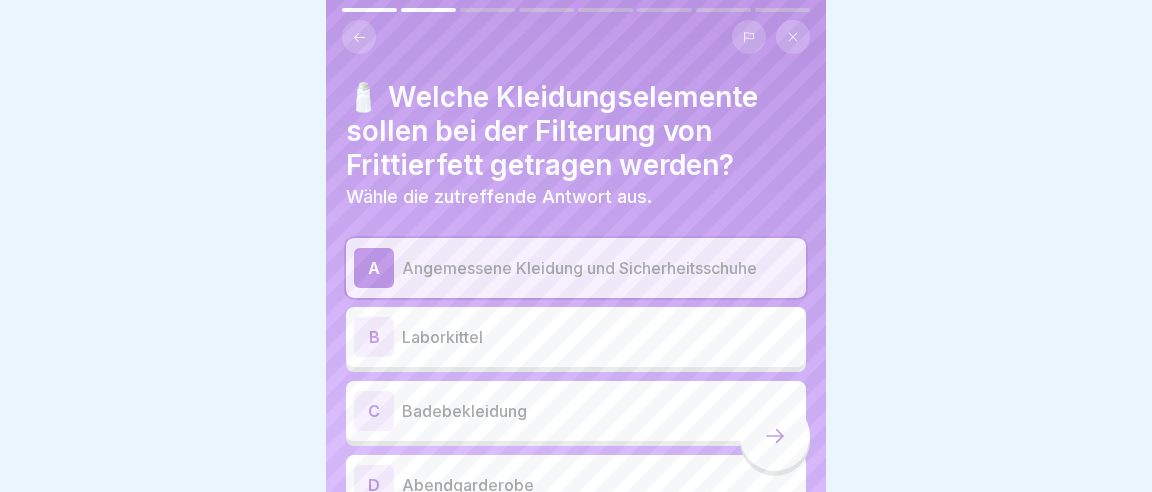 scroll, scrollTop: 0, scrollLeft: 0, axis: both 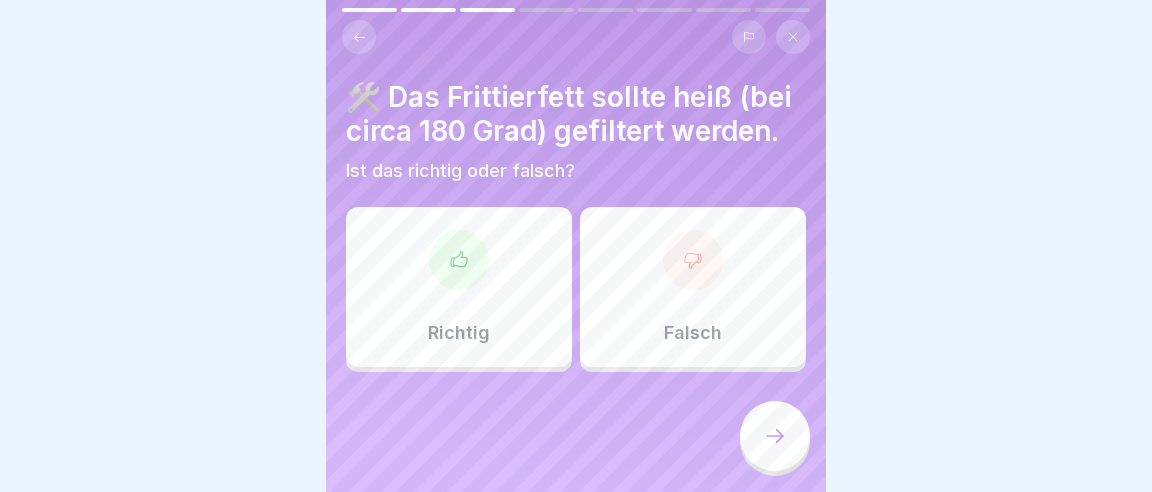 click at bounding box center [693, 260] 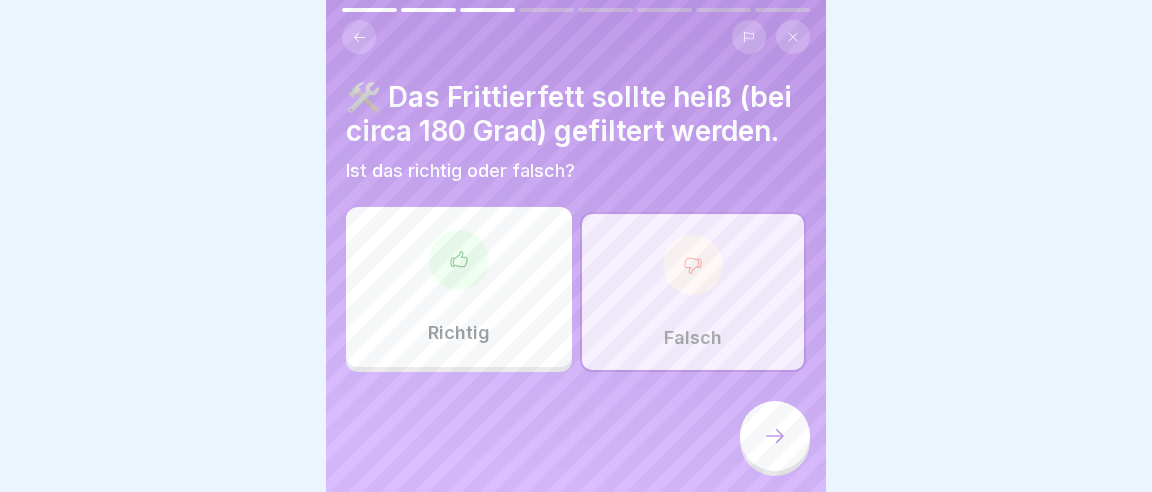 click 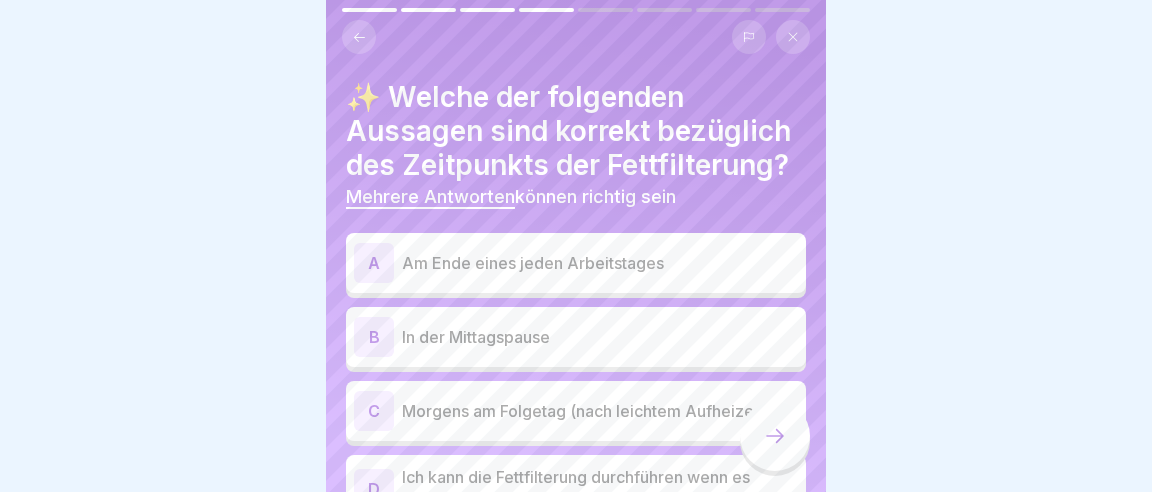 click on "C" at bounding box center [374, 411] 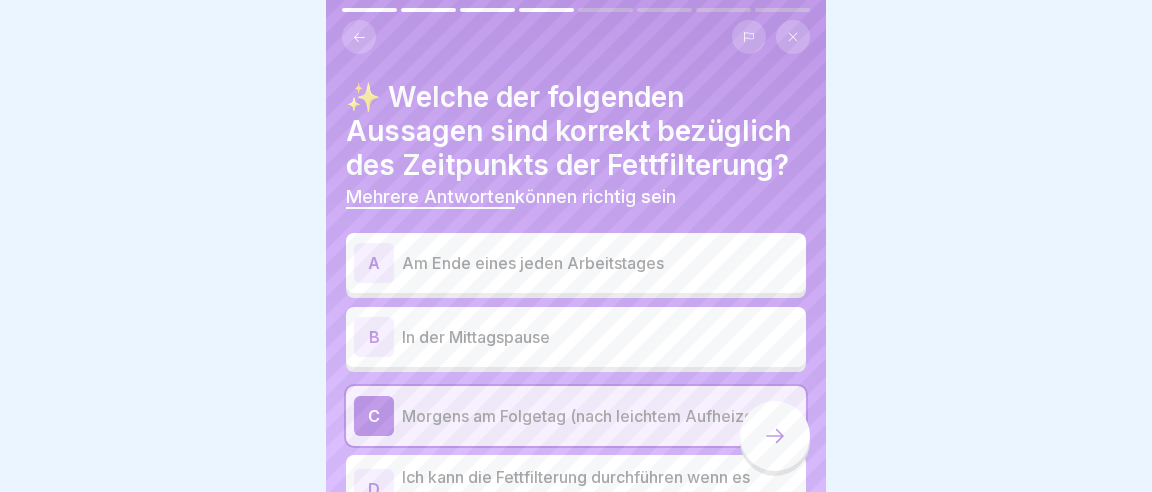 click at bounding box center [775, 436] 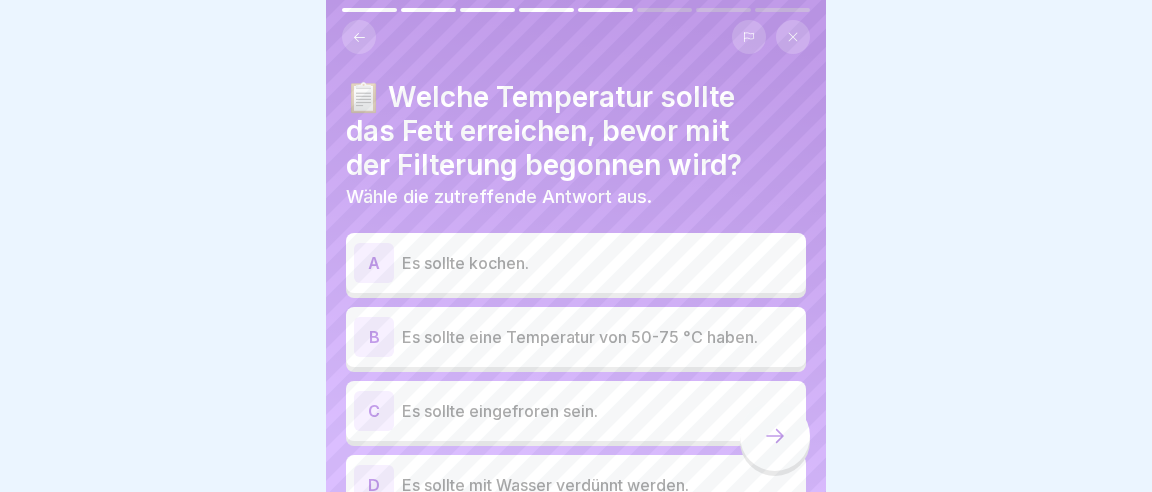 click on "B" at bounding box center [374, 337] 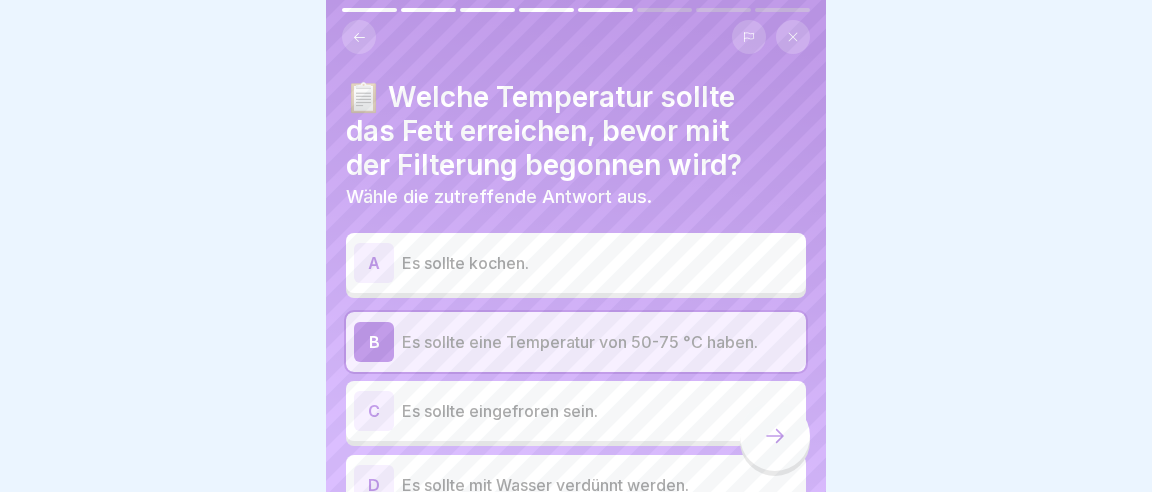 click 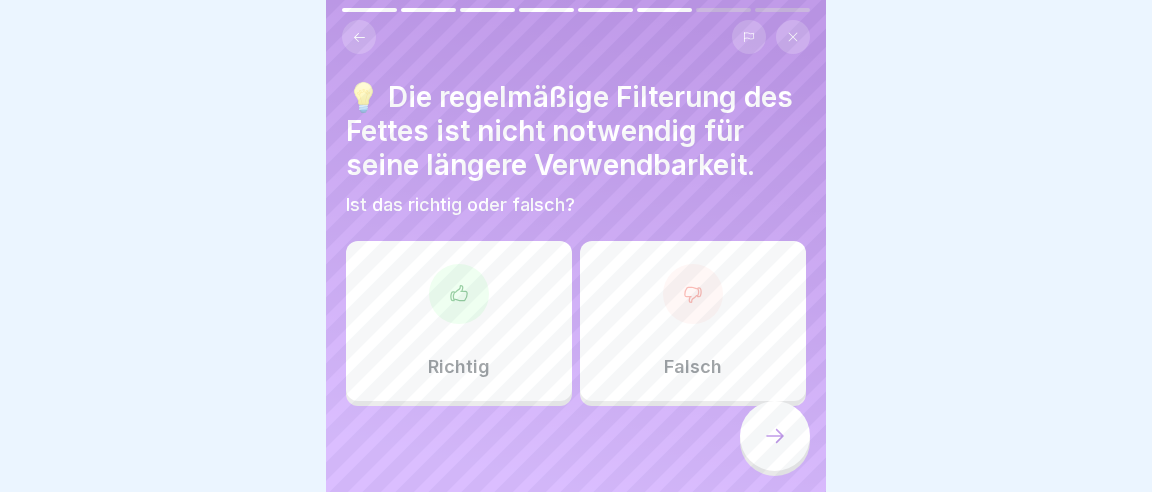 click at bounding box center (459, 294) 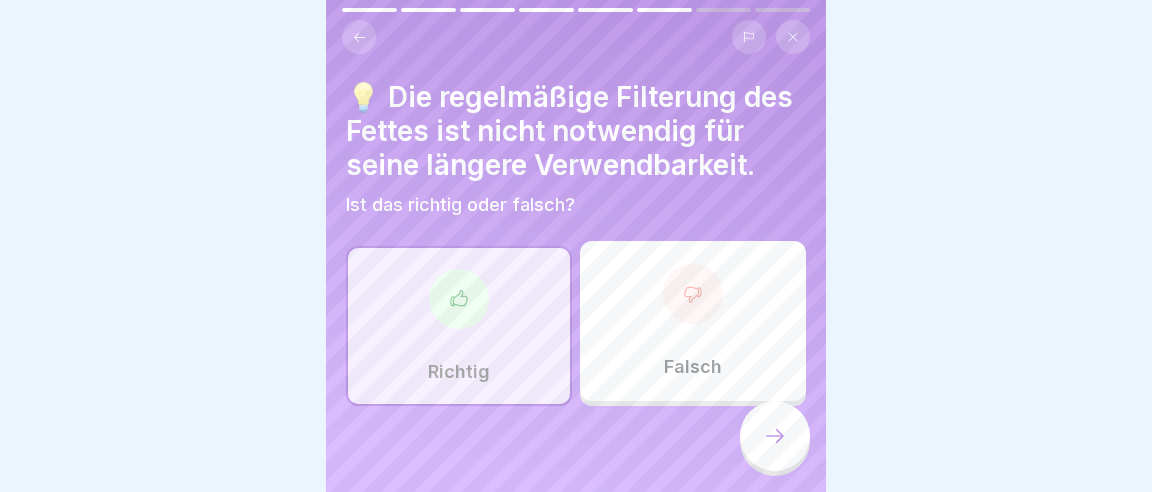 click 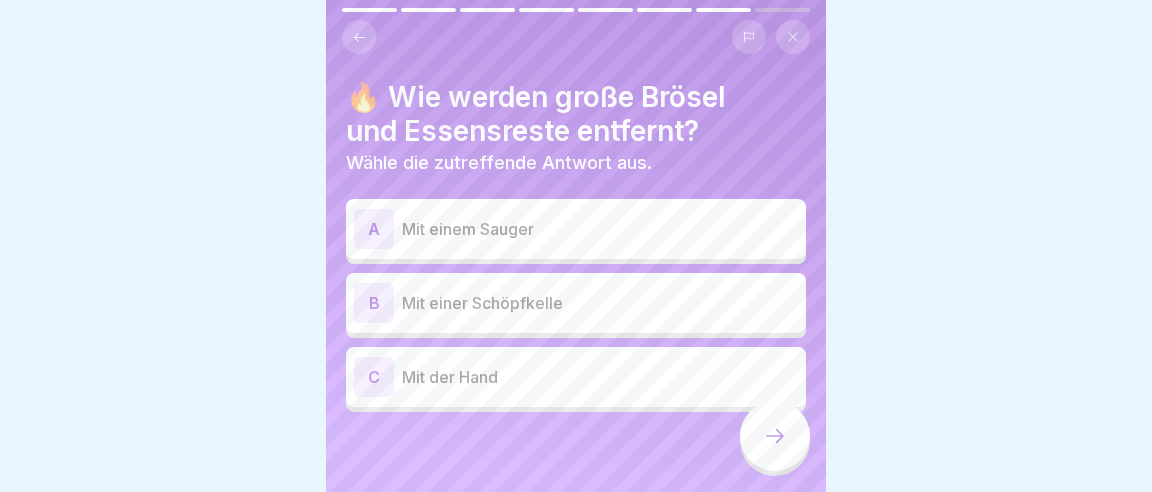click on "B" at bounding box center [374, 303] 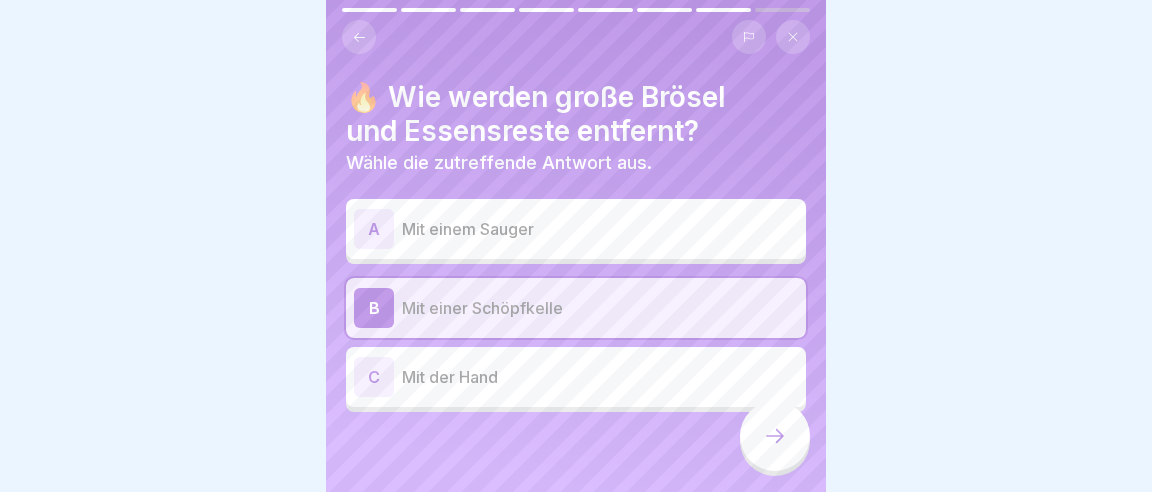 click 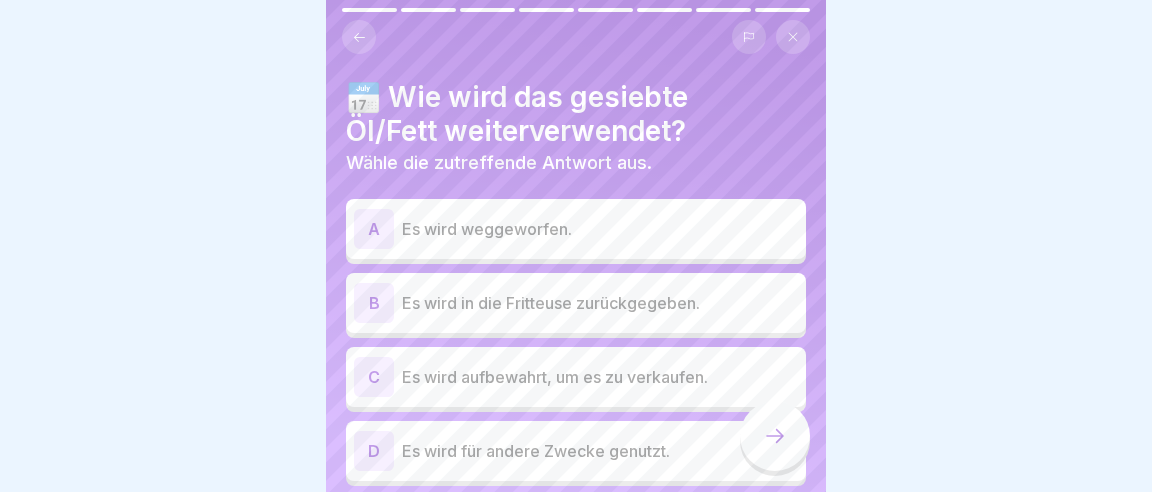 click on "B" at bounding box center [374, 303] 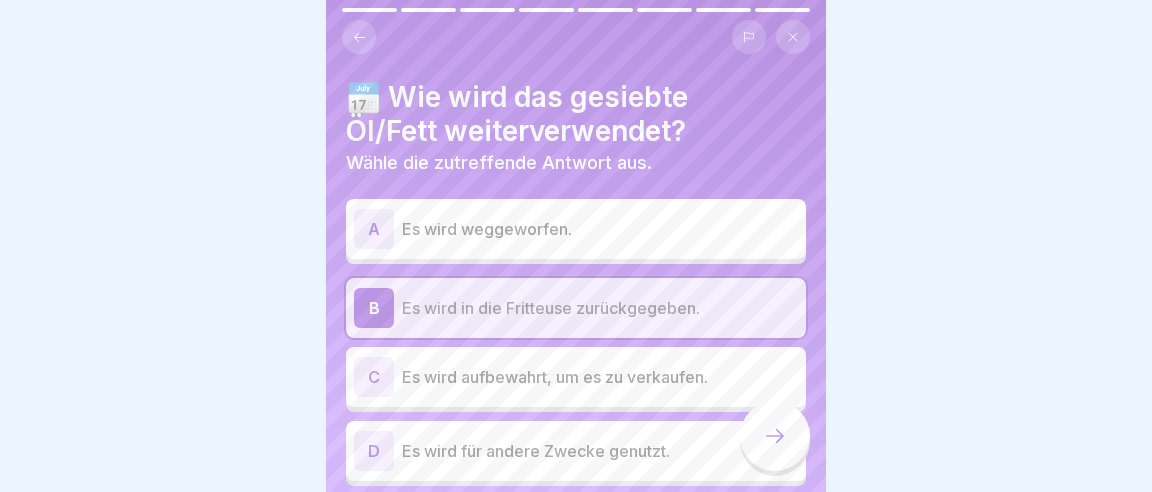 click 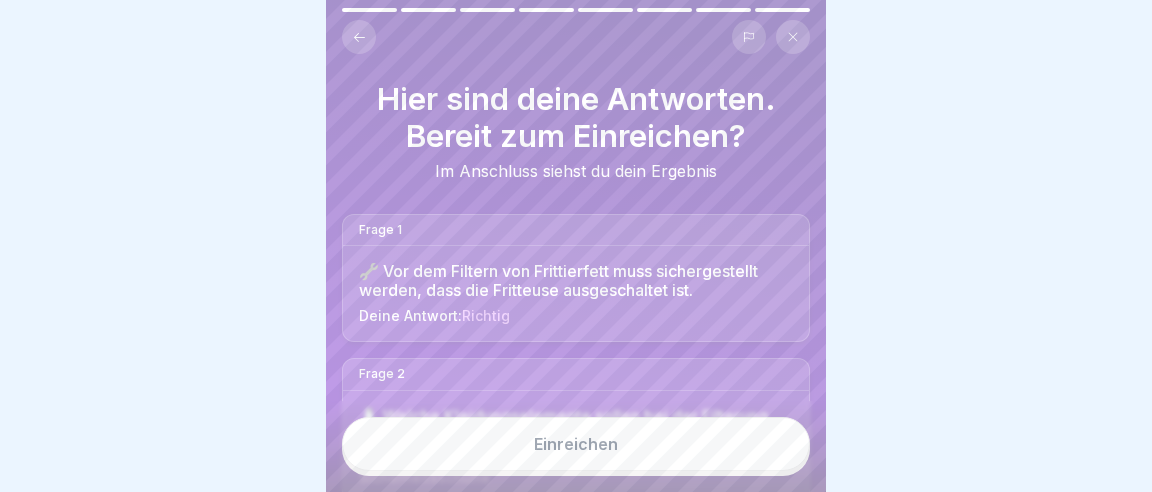 click on "Einreichen" at bounding box center (576, 444) 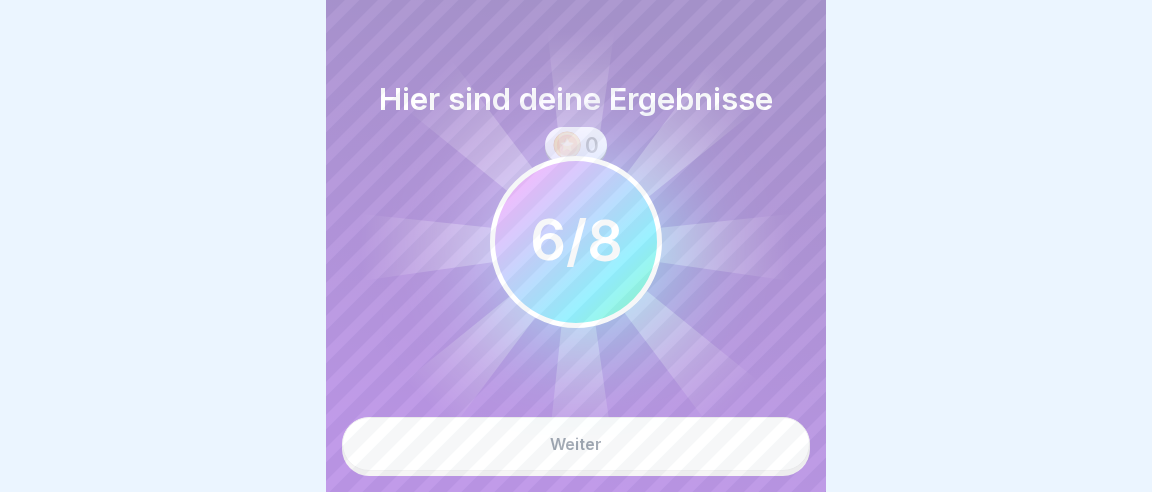 click on "Weiter" at bounding box center [576, 444] 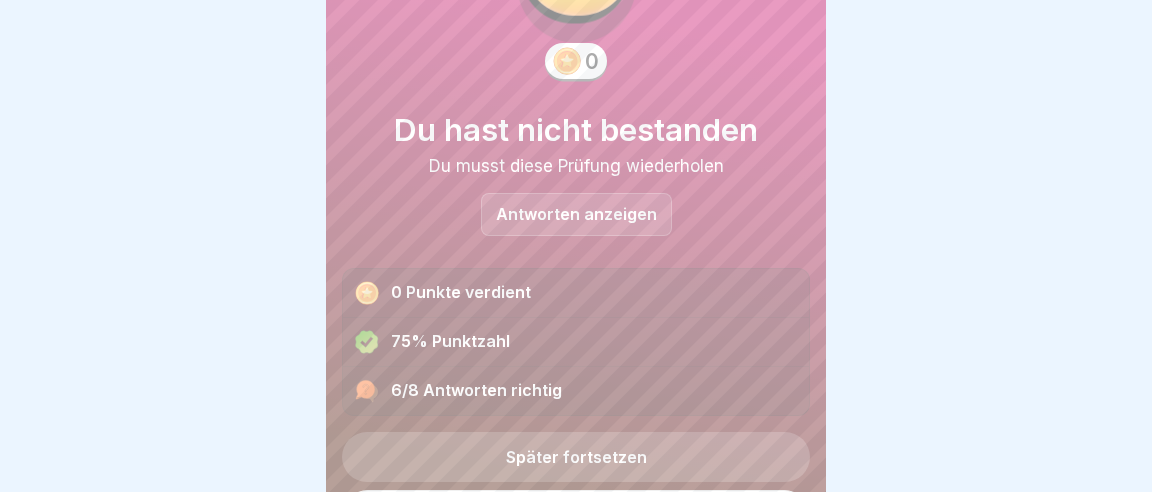 scroll, scrollTop: 139, scrollLeft: 0, axis: vertical 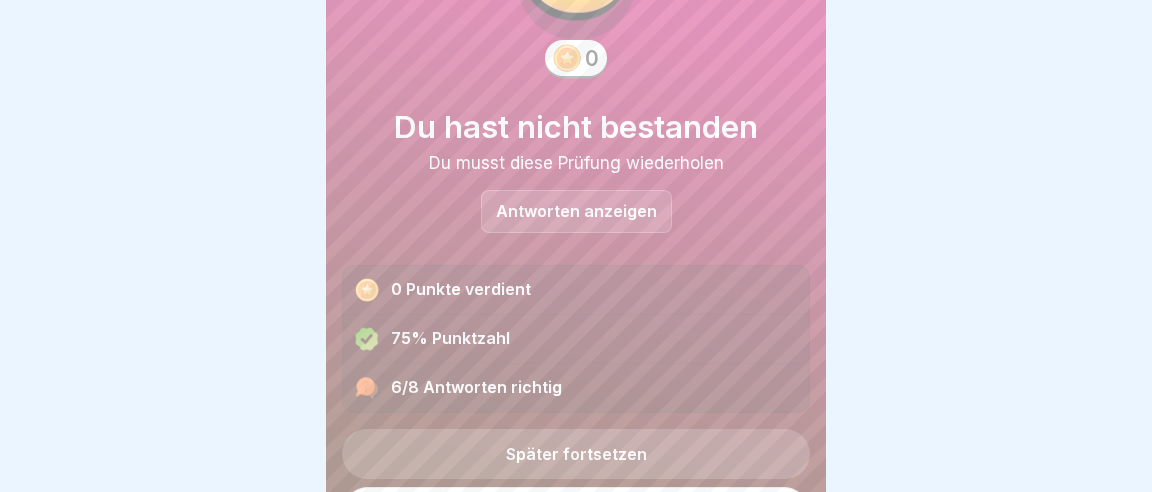 click on "Prüfung wiederholen" at bounding box center (576, 513) 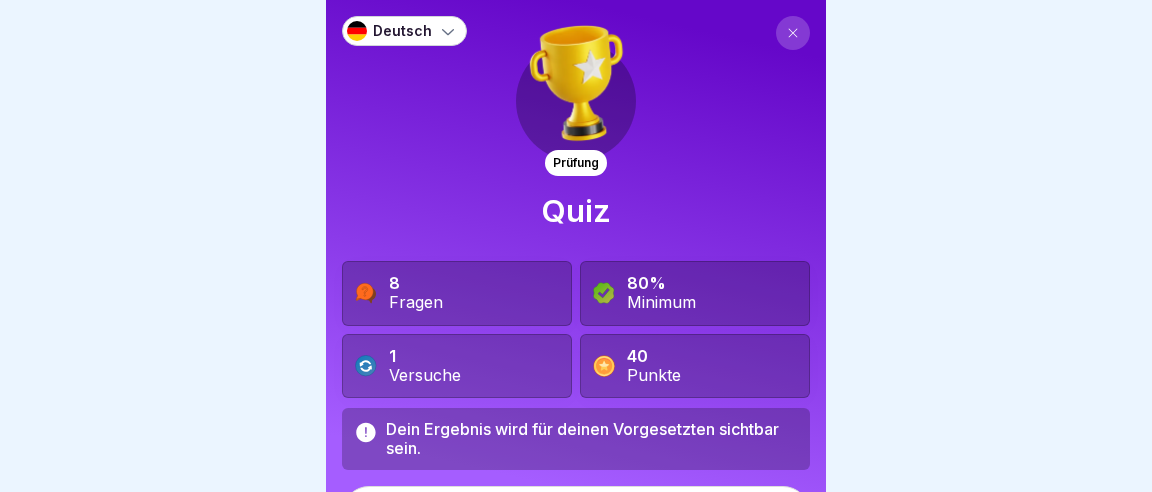 scroll, scrollTop: 0, scrollLeft: 0, axis: both 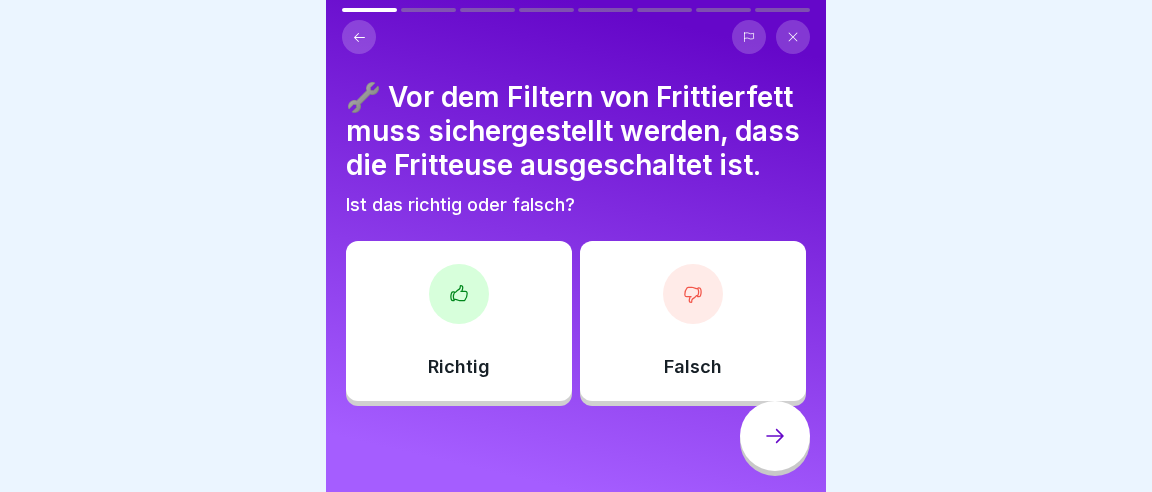 click at bounding box center [459, 294] 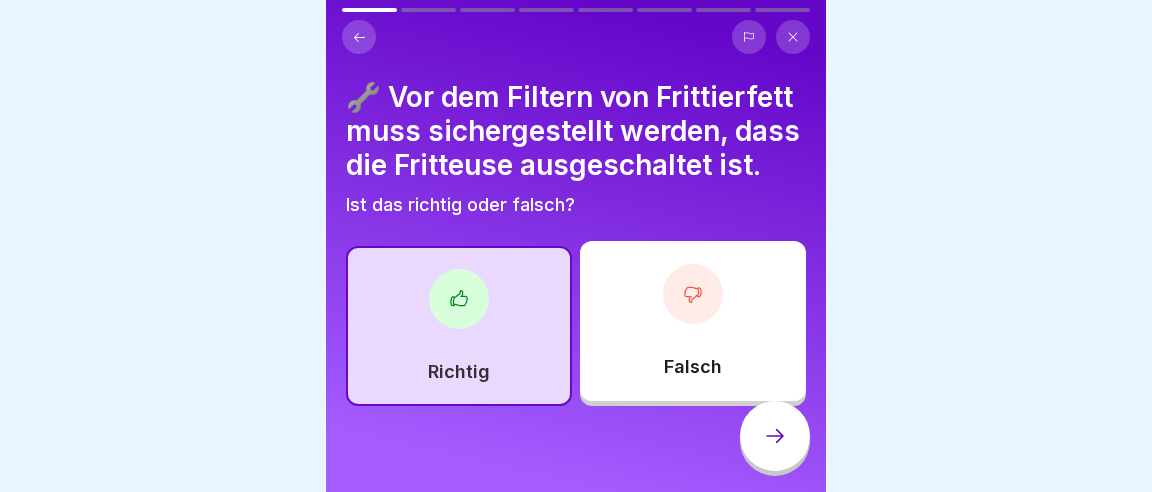 click at bounding box center (775, 436) 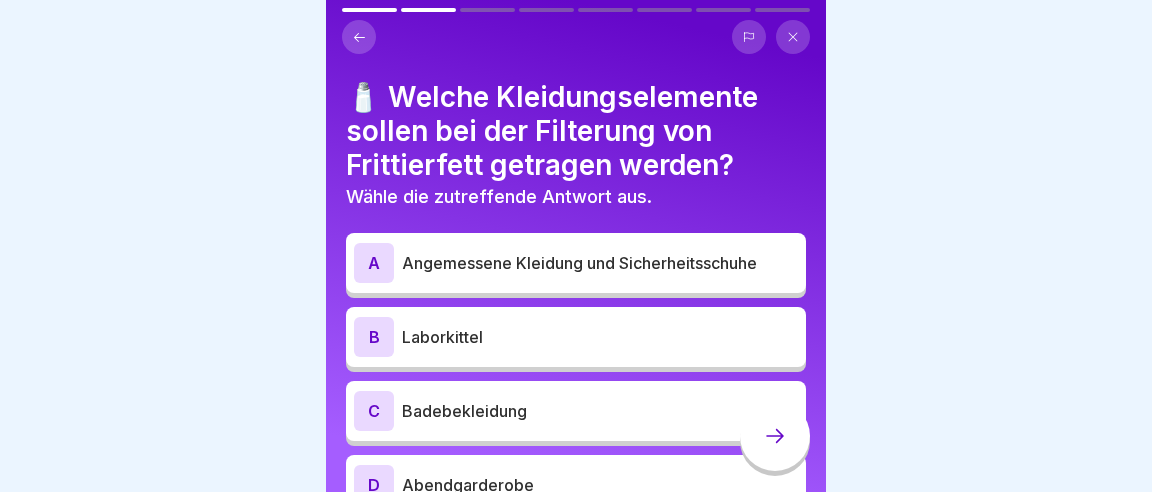 click on "A" at bounding box center [374, 263] 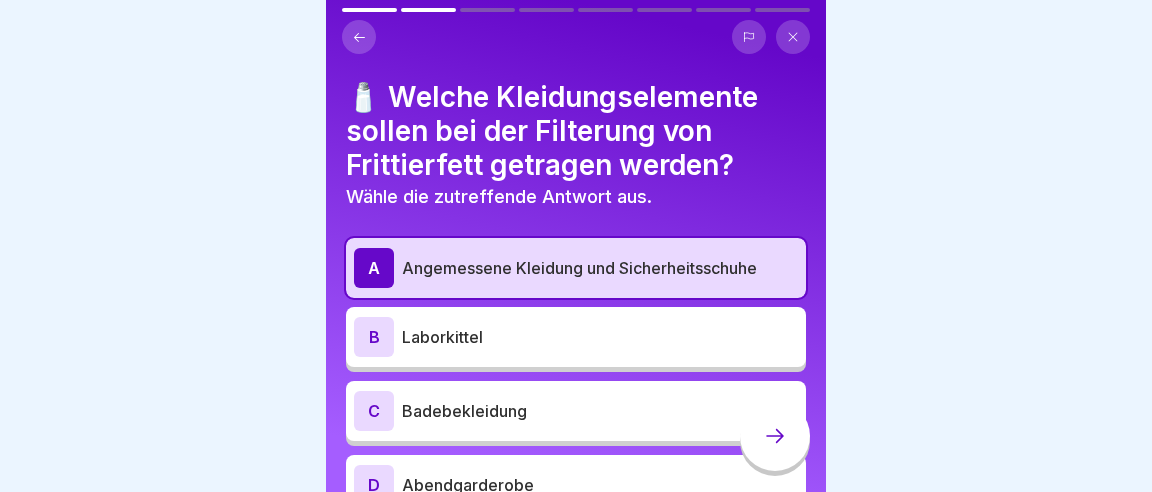 click 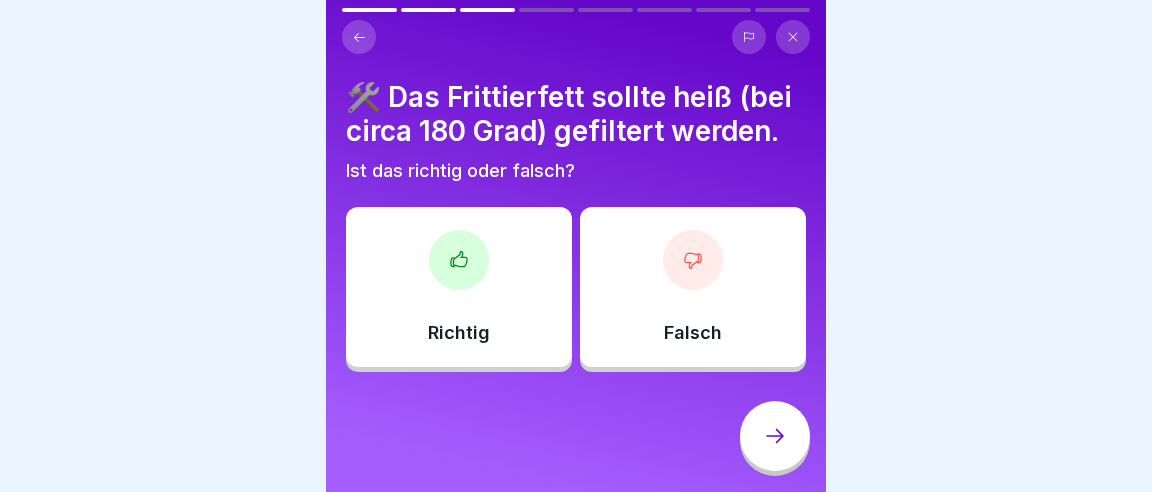 click on "Falsch" at bounding box center [693, 287] 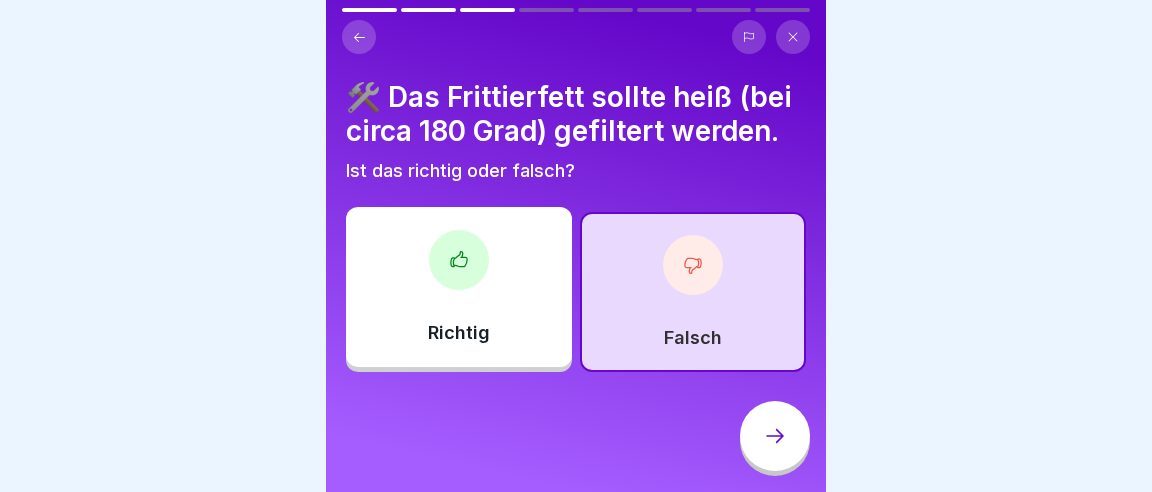 click at bounding box center (775, 436) 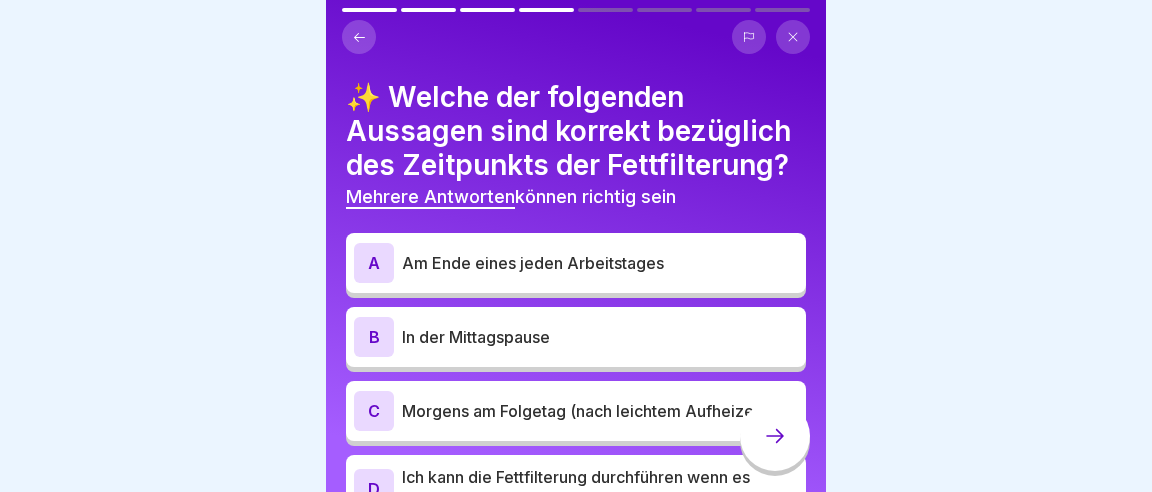click on "A" at bounding box center (374, 263) 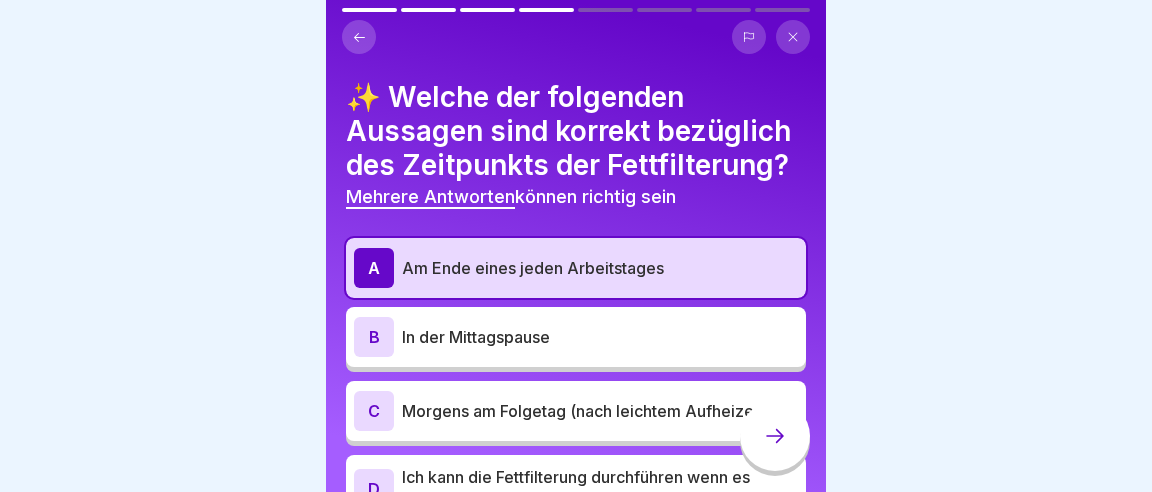click at bounding box center [775, 436] 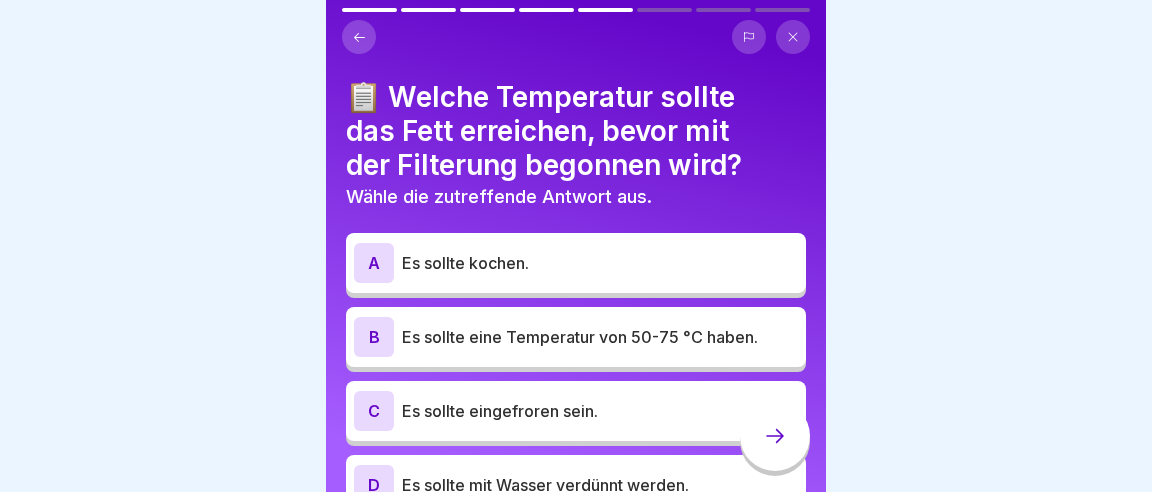 click on "B" at bounding box center [374, 337] 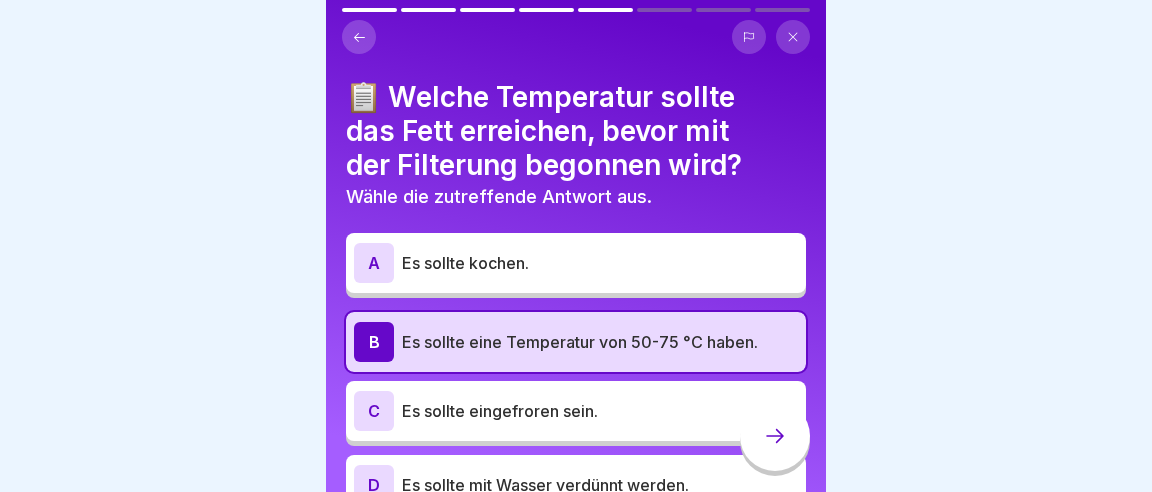 click 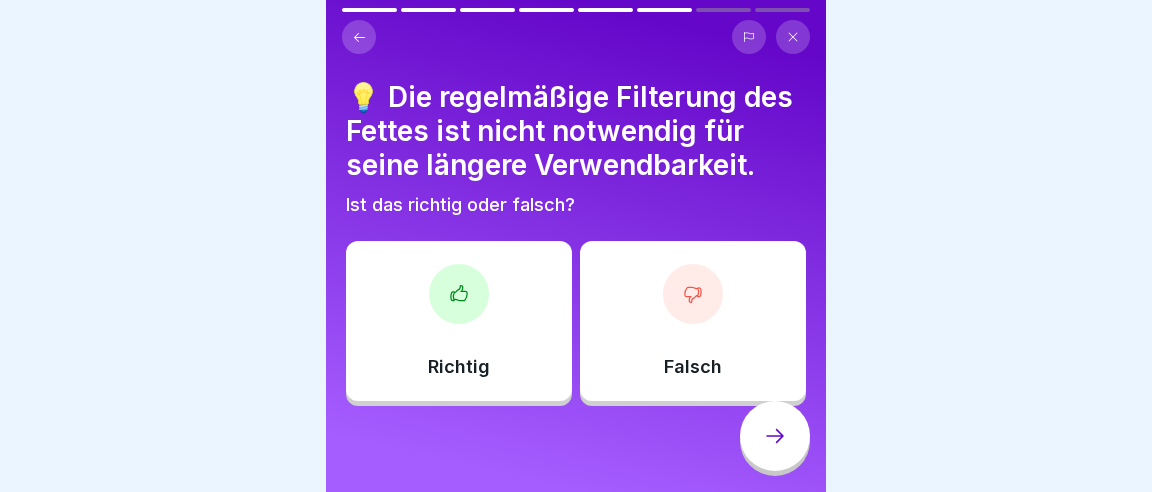 click at bounding box center (693, 294) 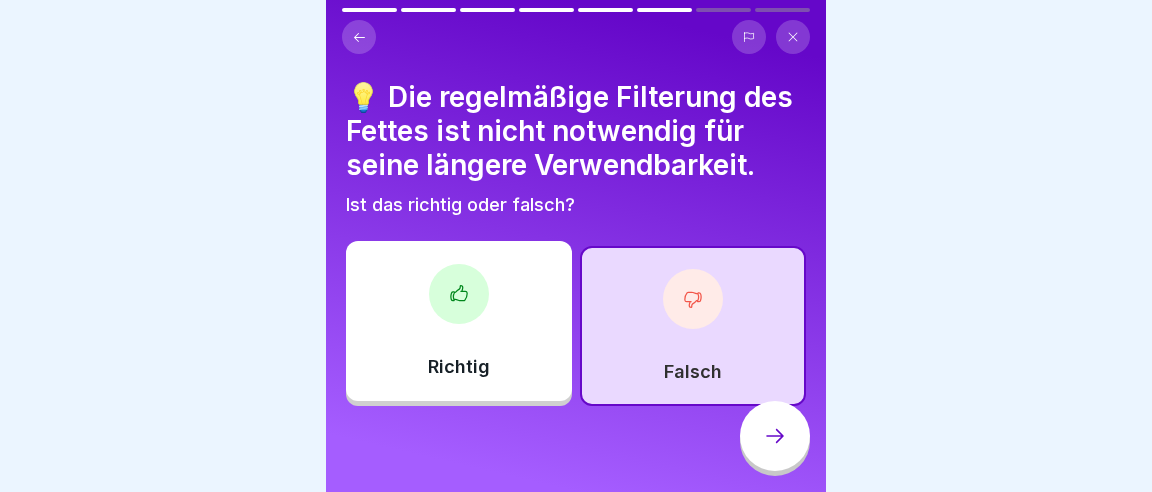 click 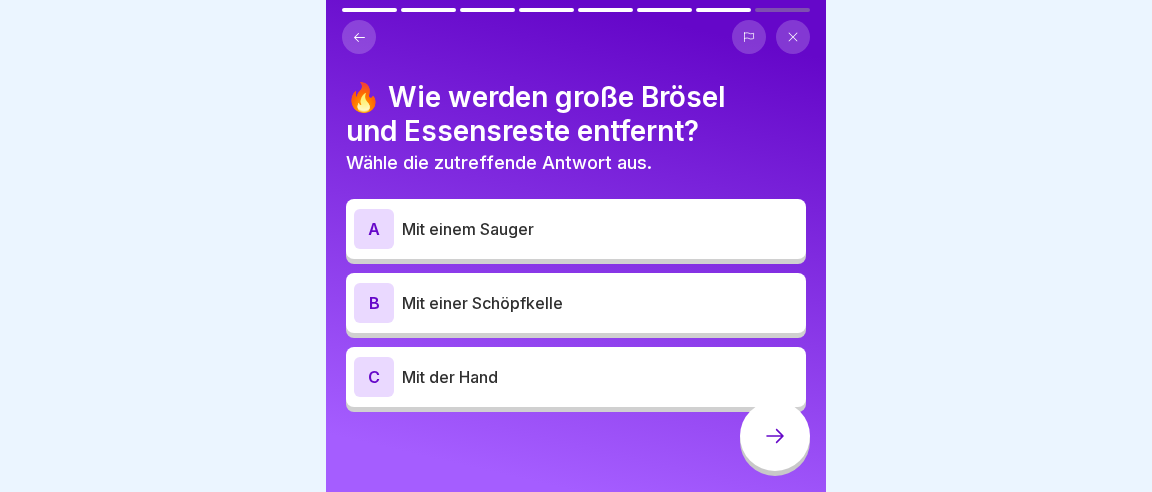 click on "B" at bounding box center (374, 303) 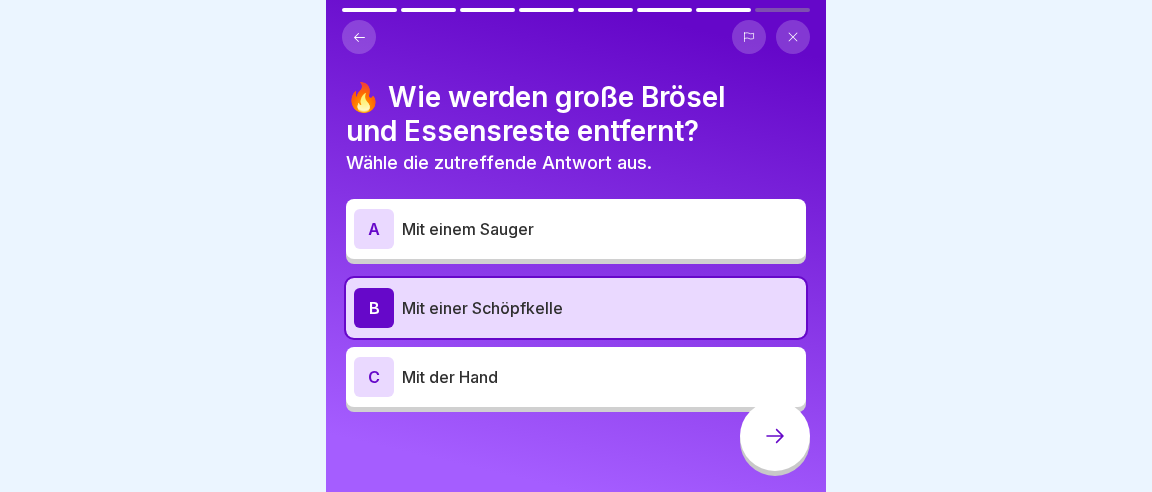click at bounding box center (775, 436) 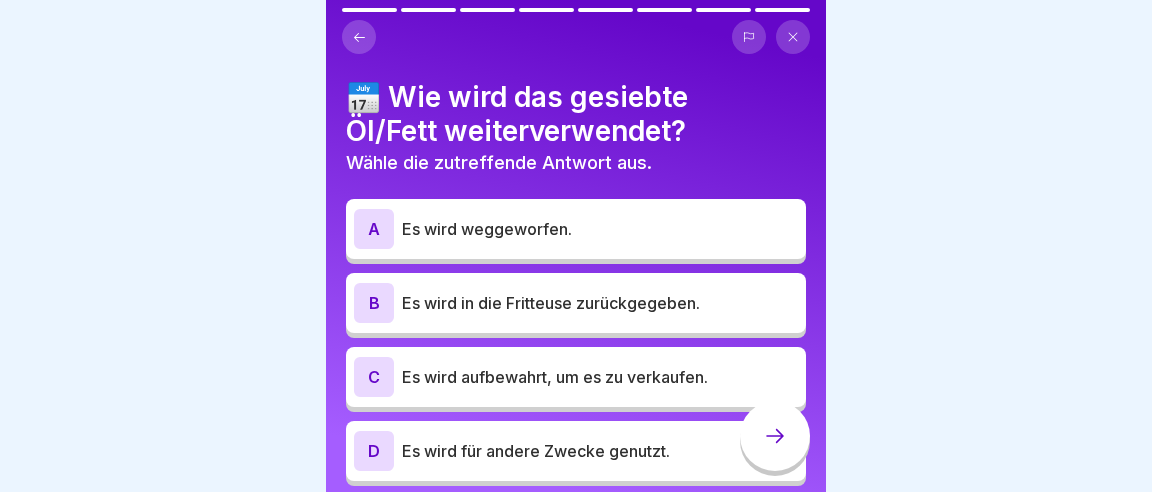 click on "B" at bounding box center (374, 303) 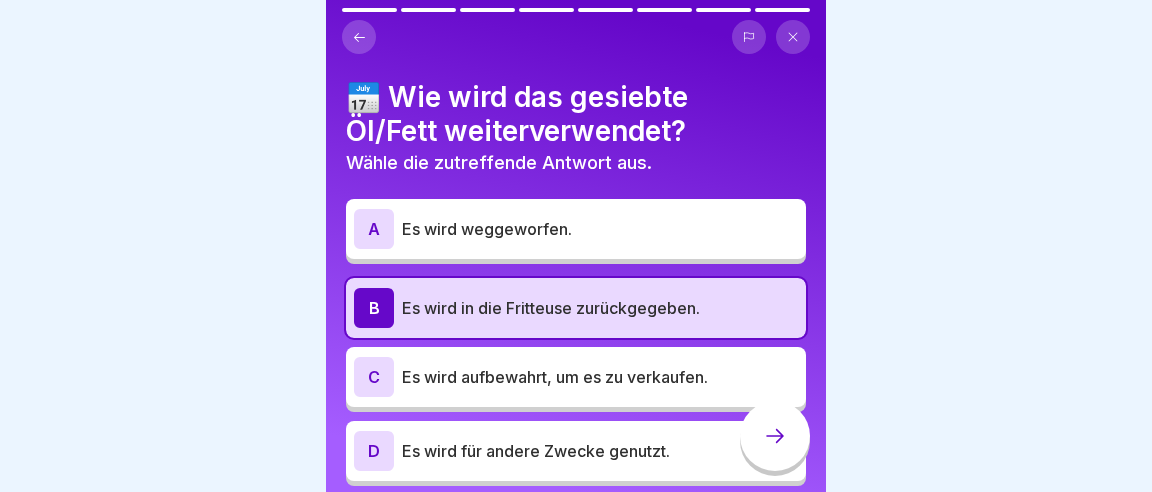 click at bounding box center (775, 436) 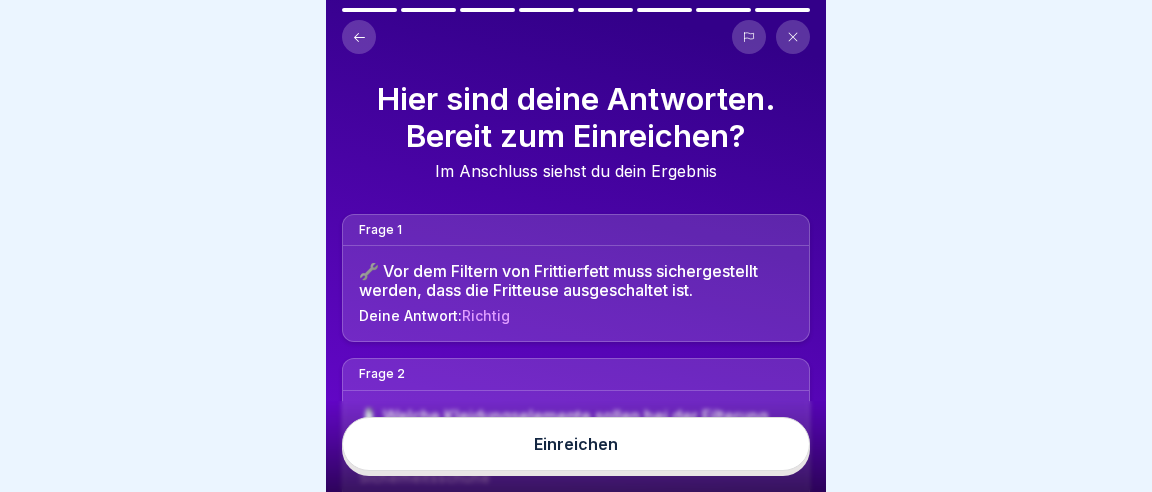 click on "Einreichen" at bounding box center [576, 444] 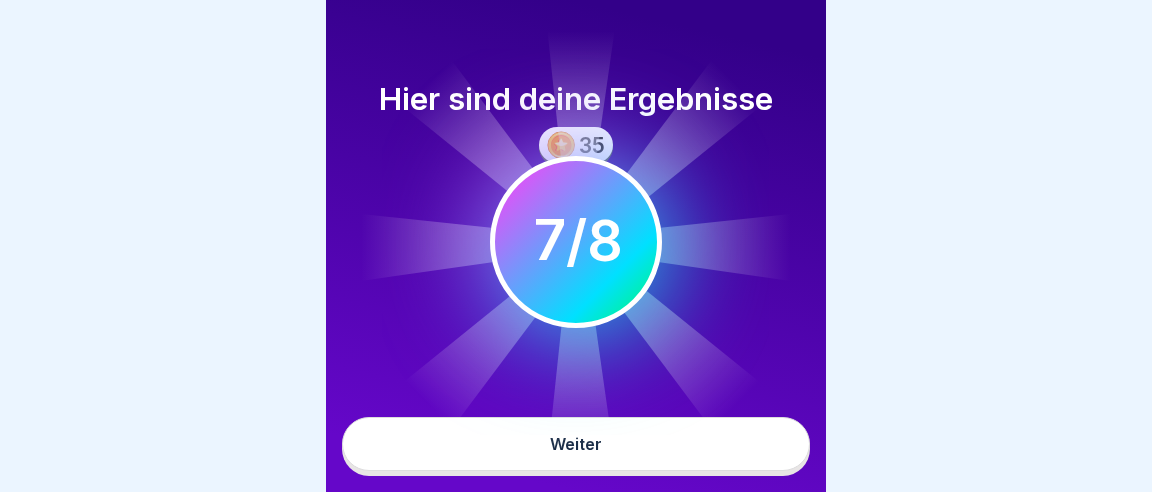 click on "Weiter" at bounding box center (576, 444) 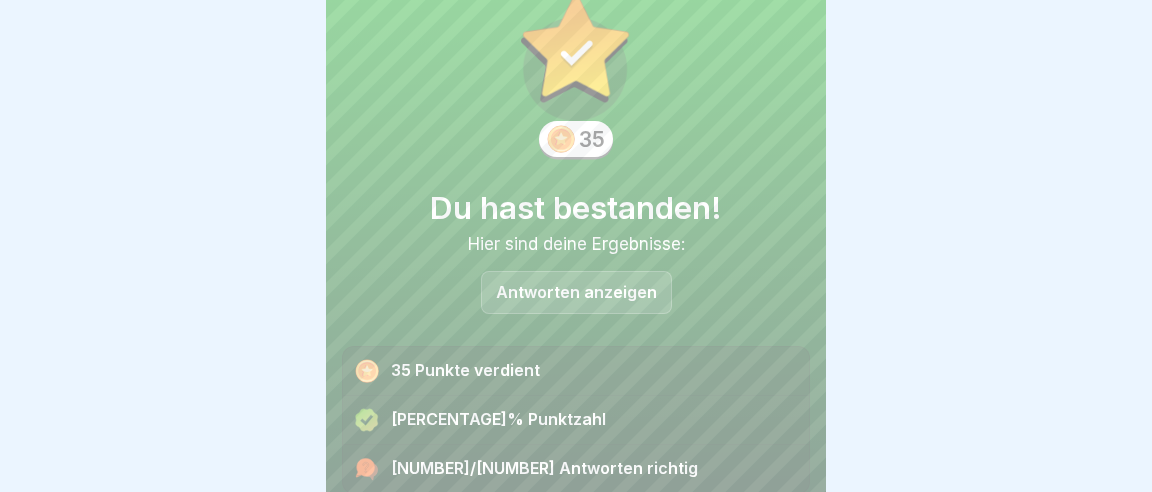 scroll, scrollTop: 91, scrollLeft: 0, axis: vertical 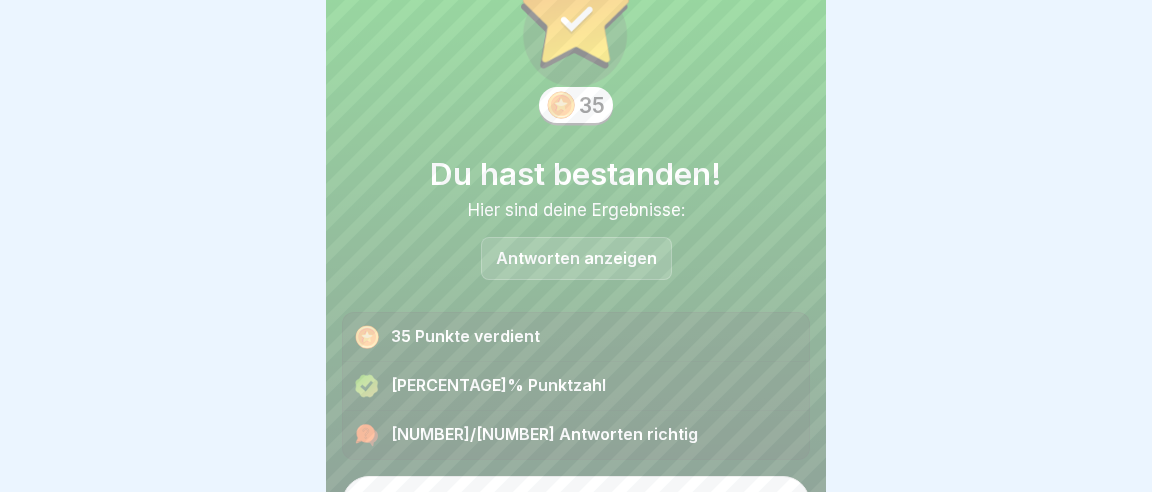click on "Weiter" at bounding box center (576, 503) 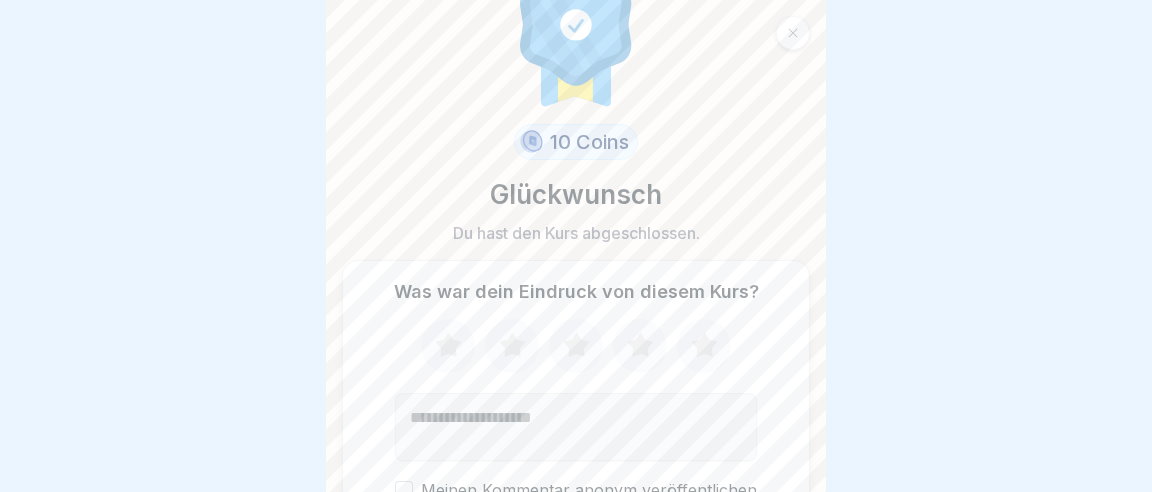 scroll, scrollTop: 93, scrollLeft: 0, axis: vertical 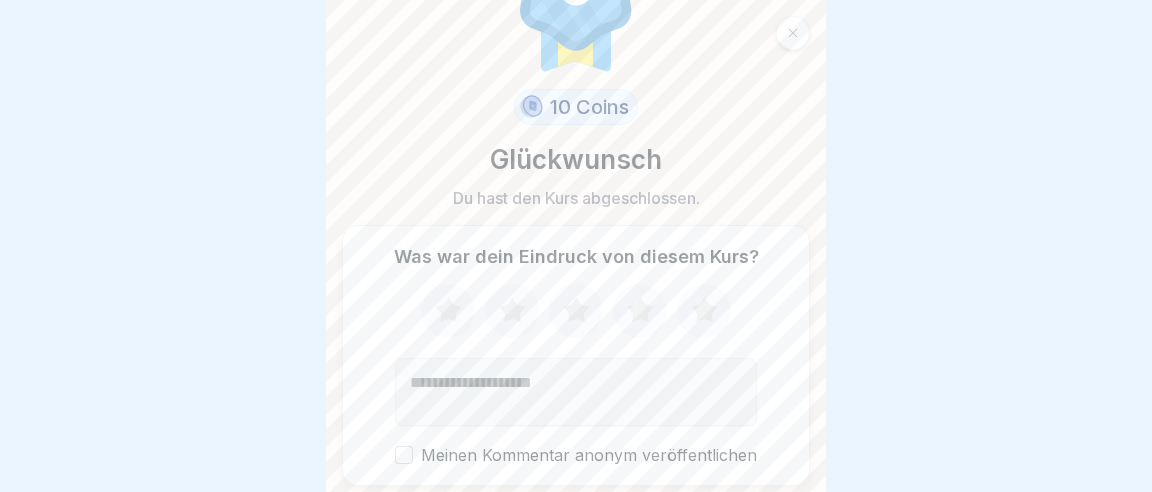 click 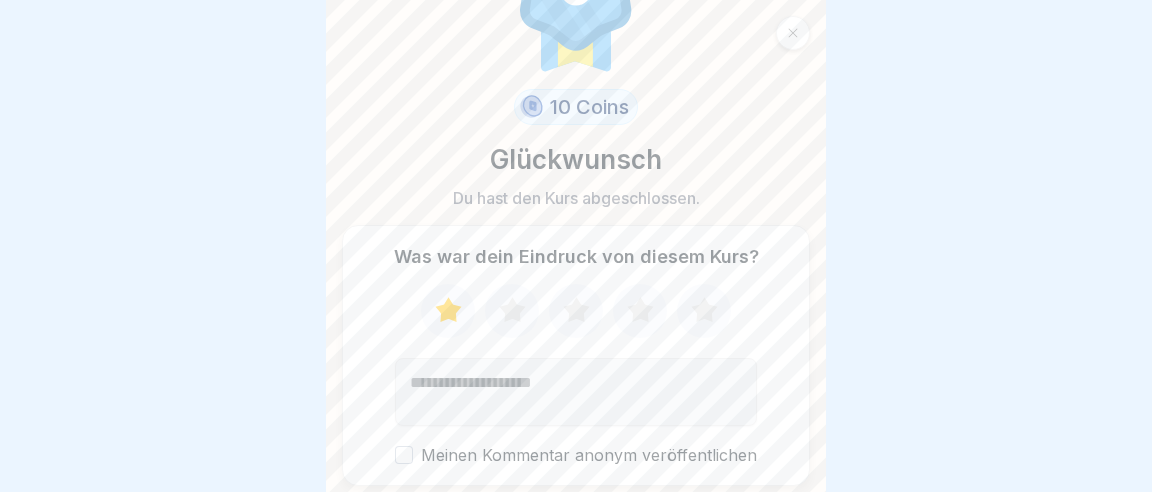 click 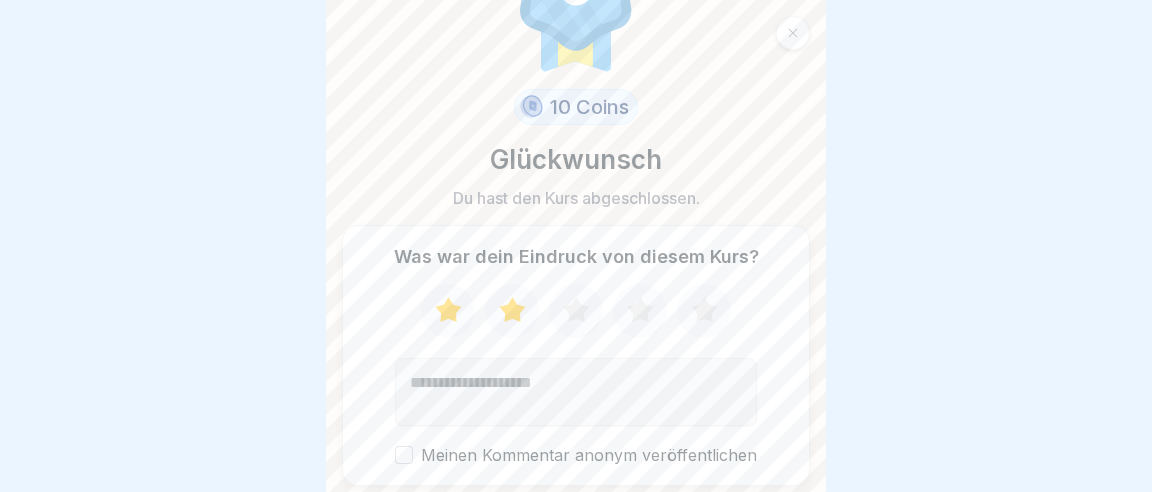 click 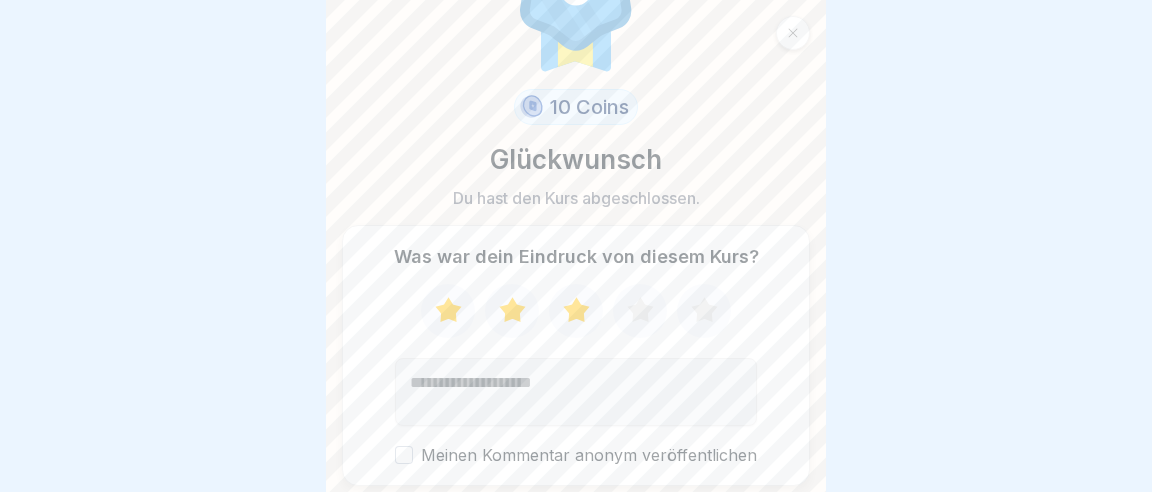 click 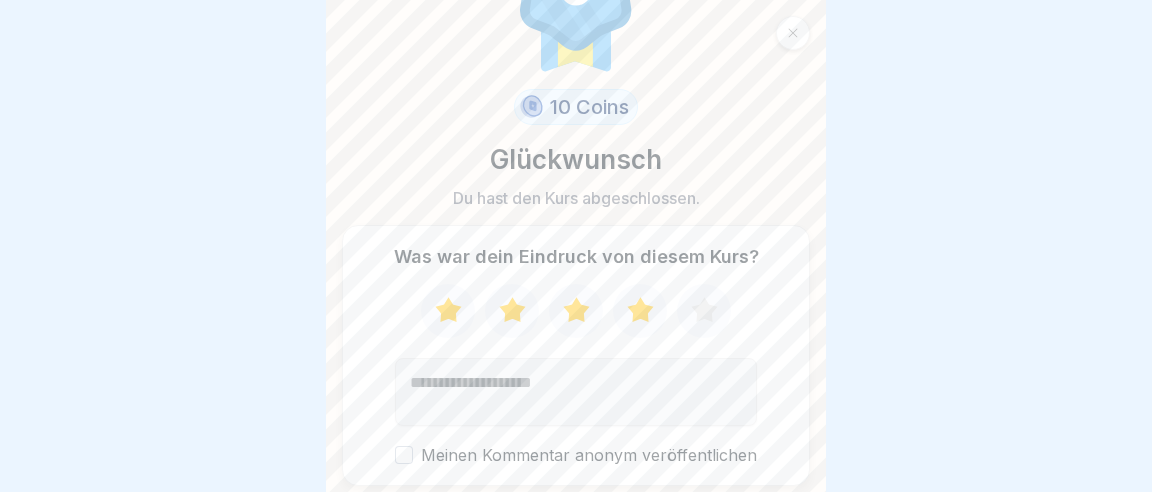 click 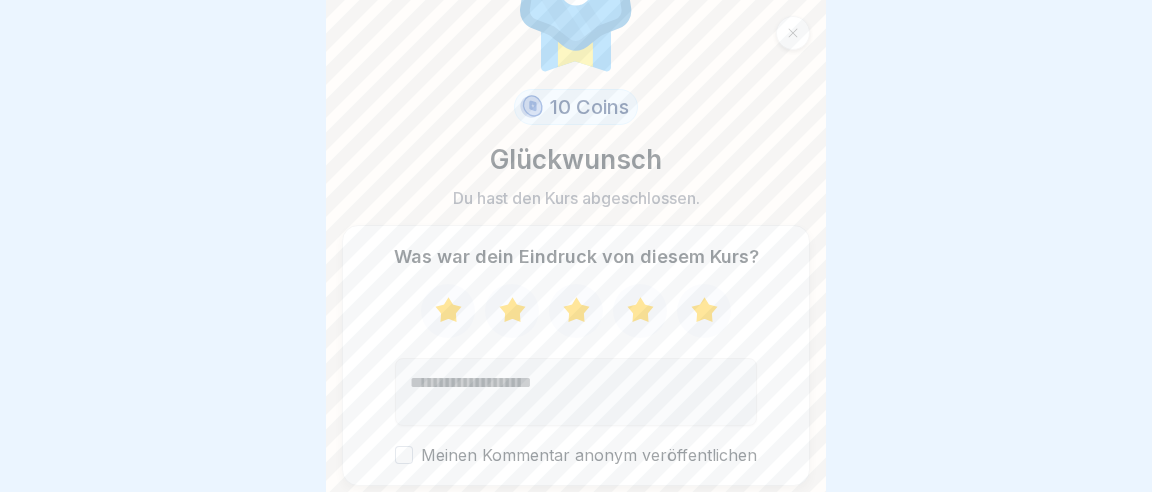 click on "Fortfahren" at bounding box center (576, 528) 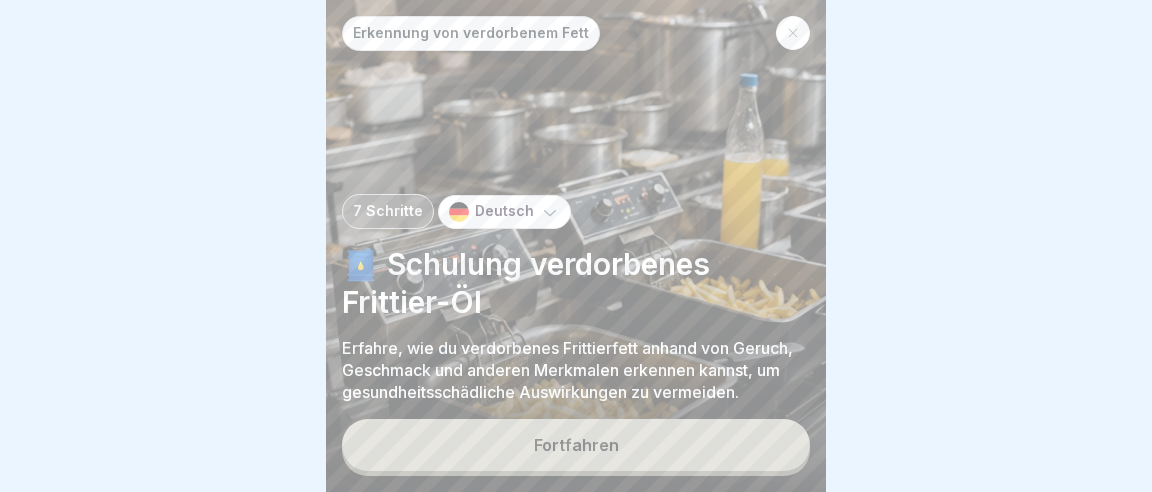 click on "Fortfahren" at bounding box center [576, 445] 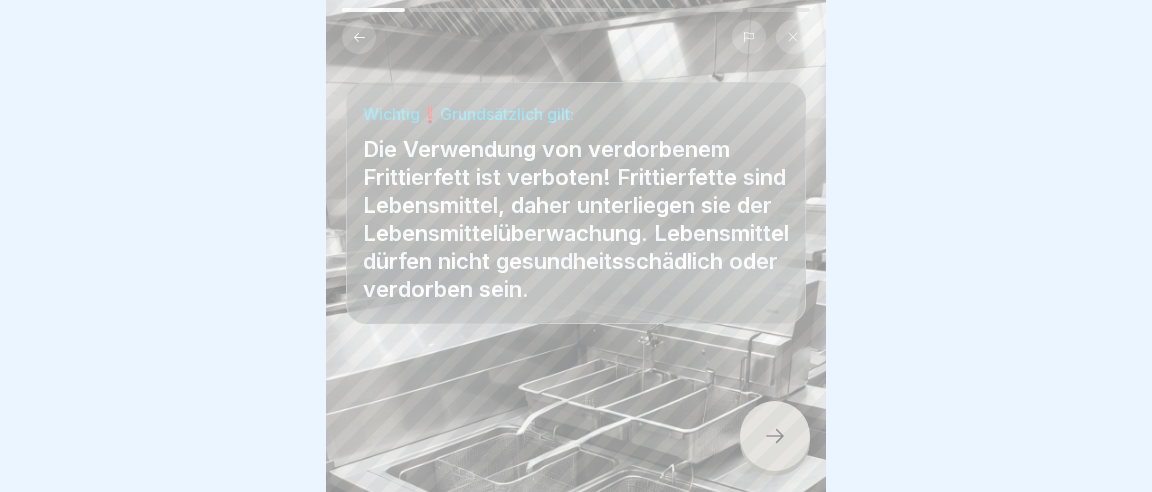 click 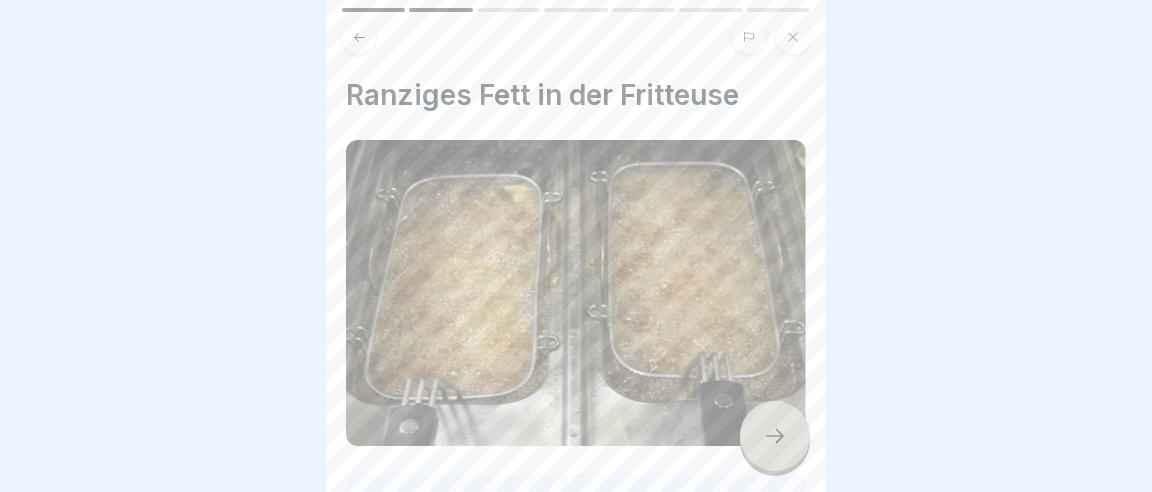 click 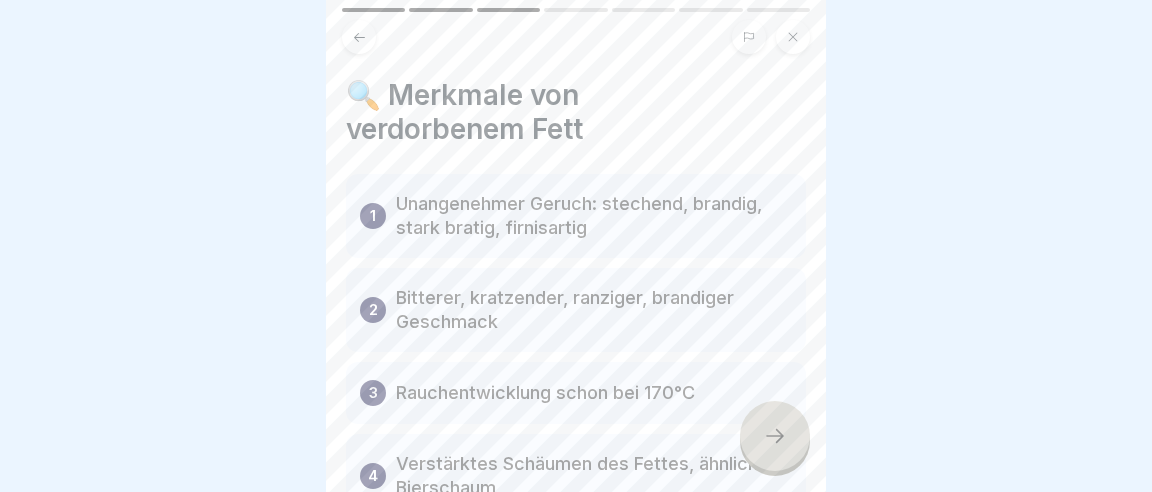 click 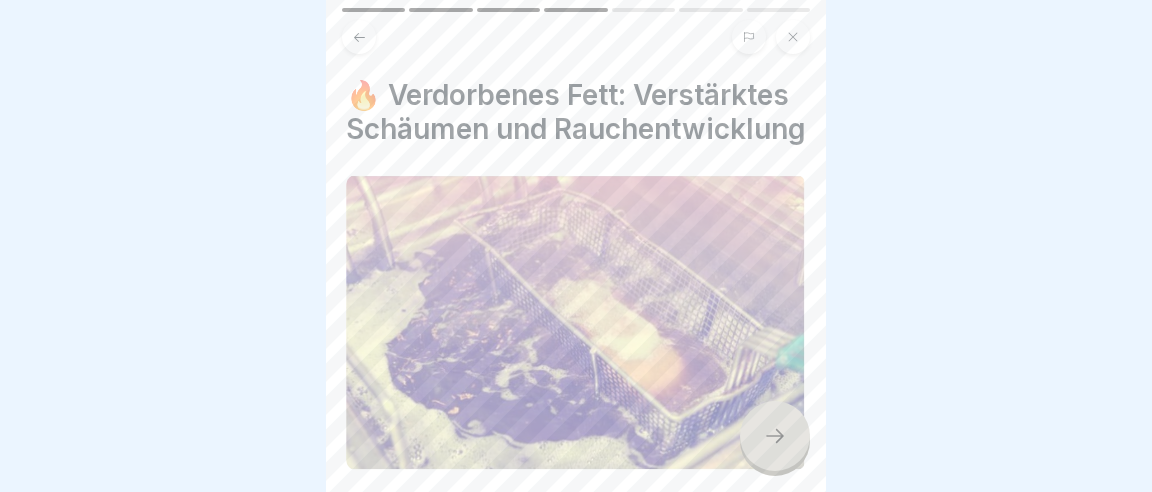 click at bounding box center [775, 436] 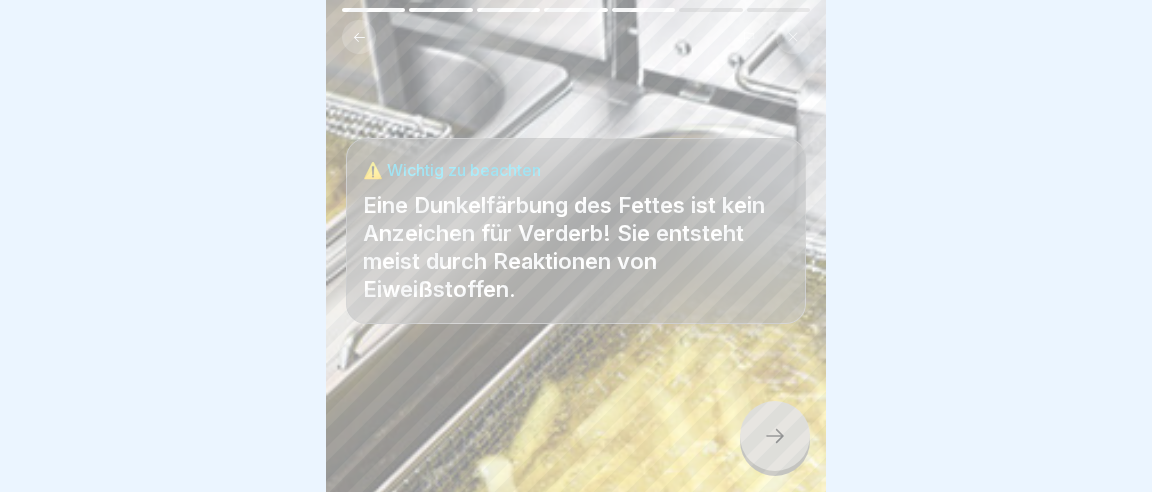 click at bounding box center [775, 436] 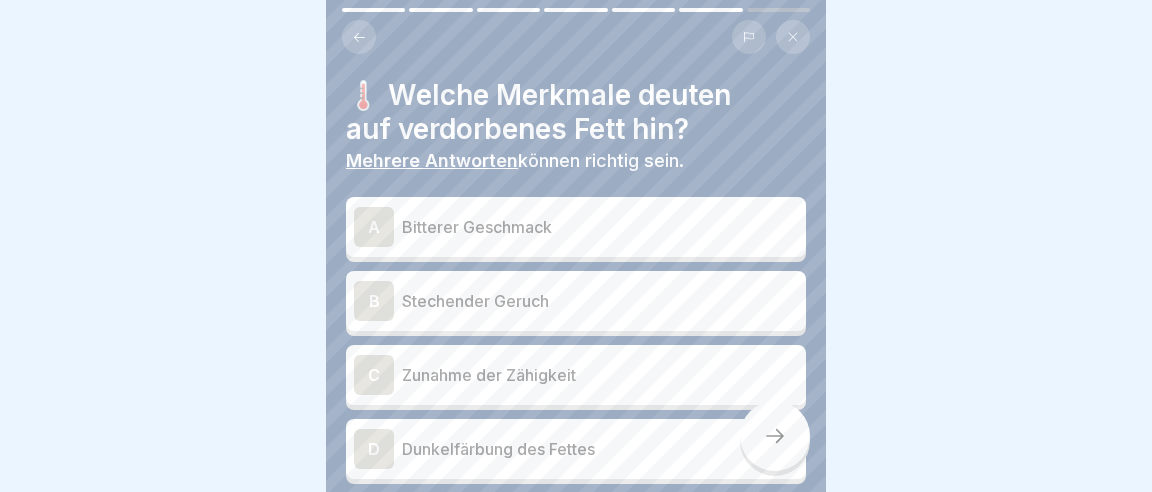click on "A" at bounding box center (374, 227) 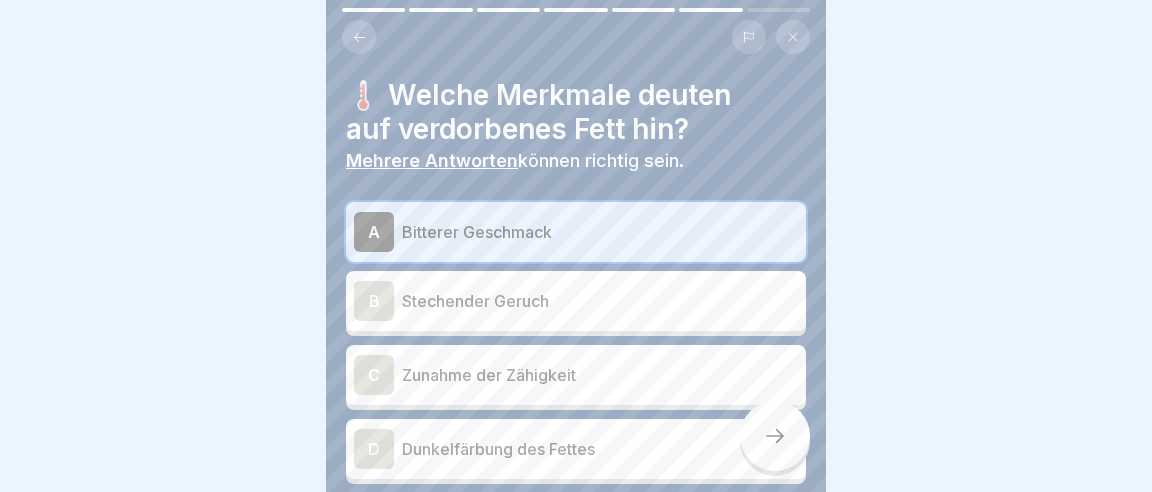 click on "B Stechender Geruch" at bounding box center (576, 301) 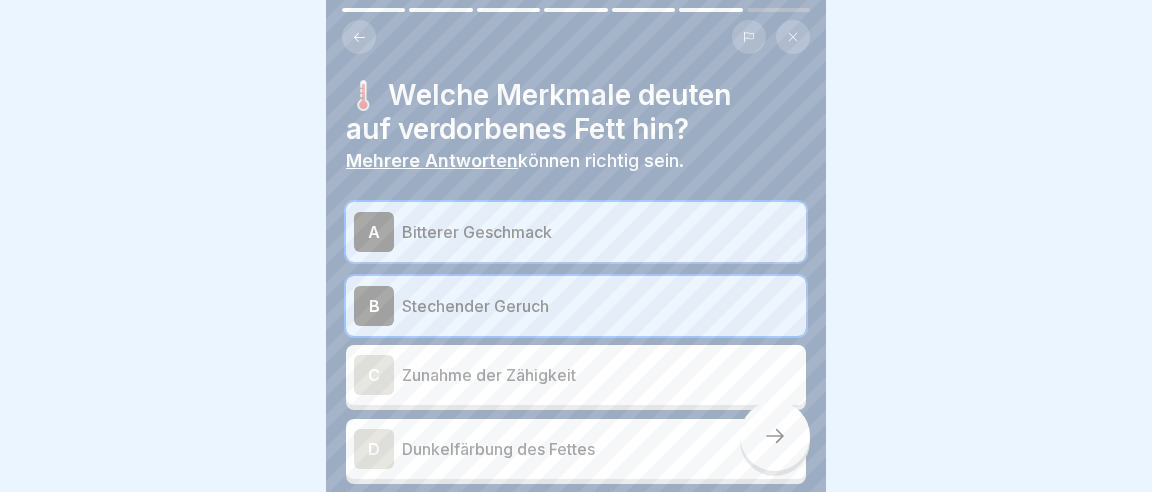 click on "C" at bounding box center (374, 375) 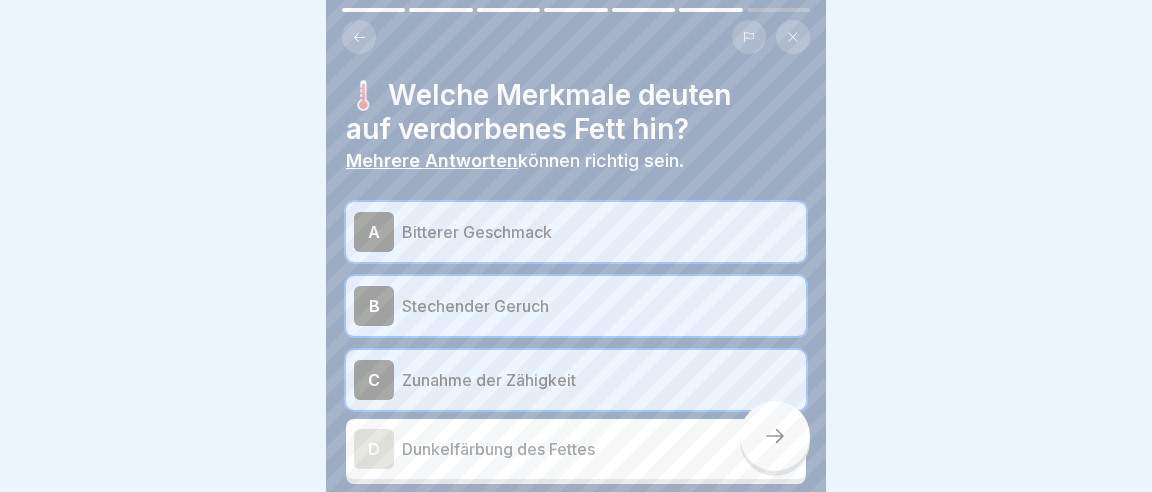 click on "D" at bounding box center (374, 449) 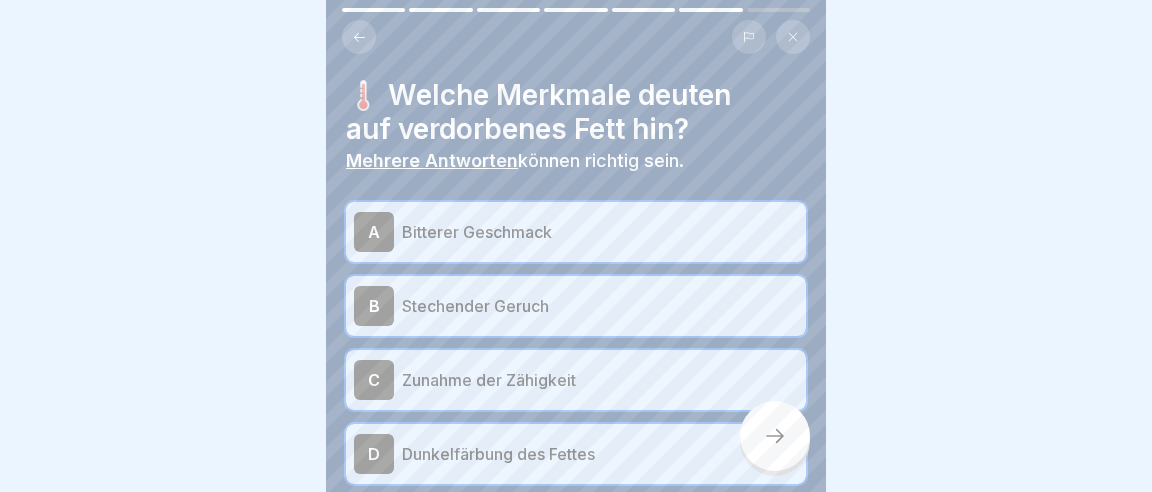click 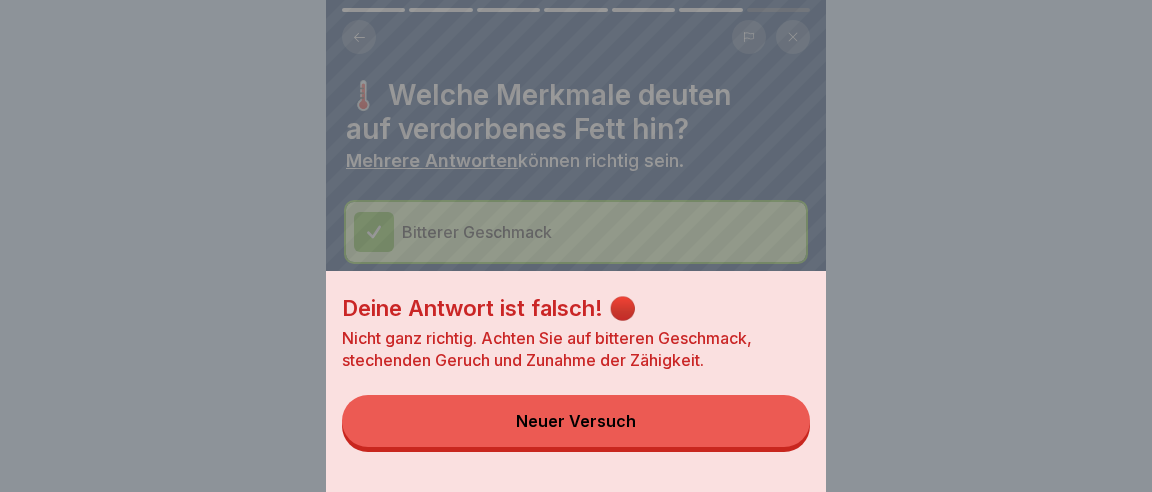 click on "Neuer Versuch" at bounding box center (576, 421) 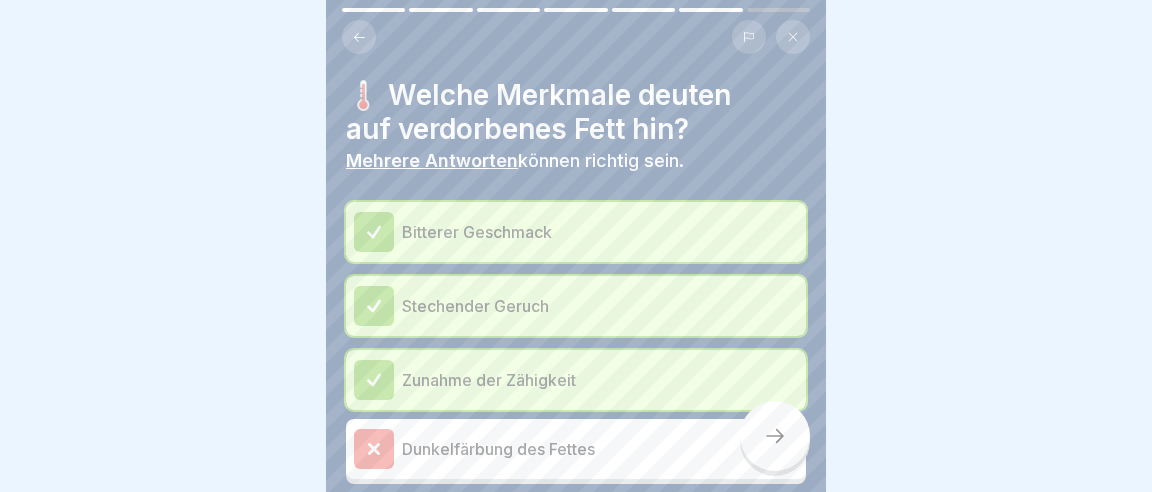 click at bounding box center (775, 436) 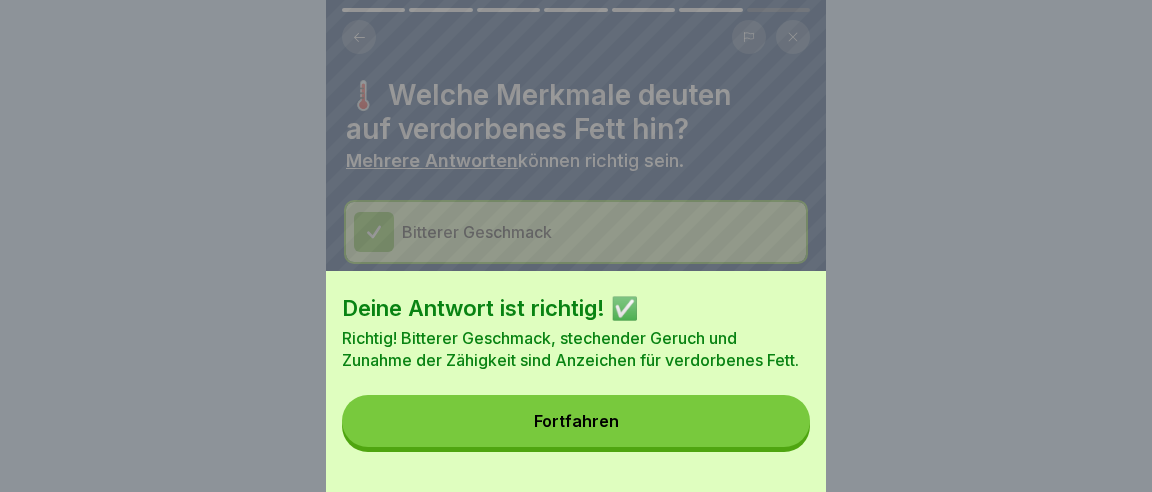 click on "Fortfahren" at bounding box center (576, 421) 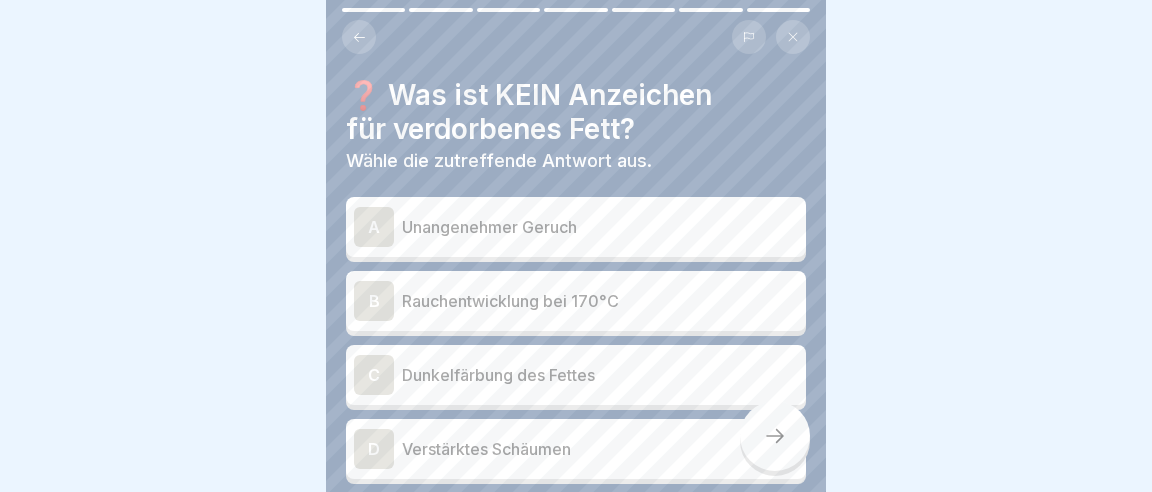 click on "C Dunkelfärbung des Fettes" at bounding box center [576, 375] 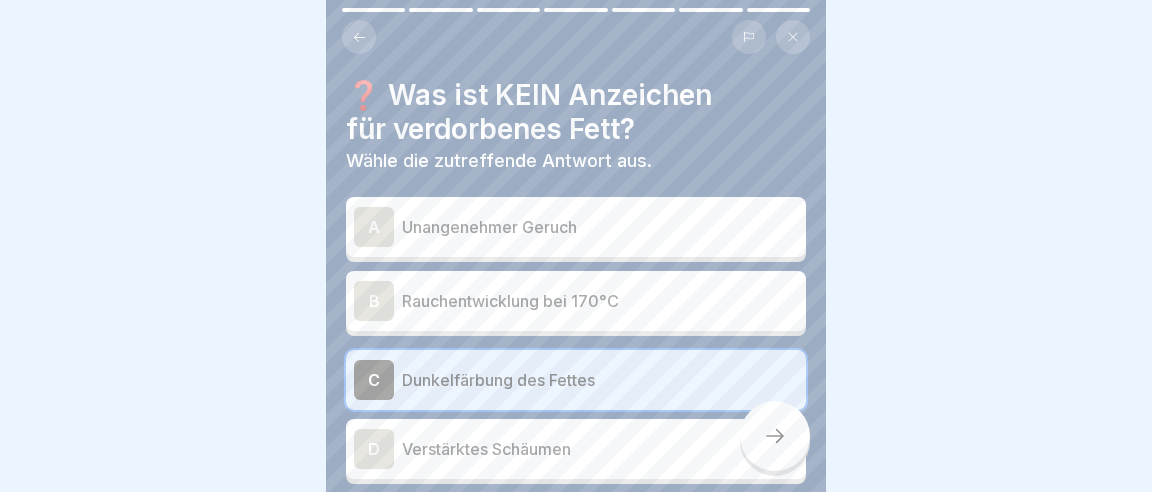 click 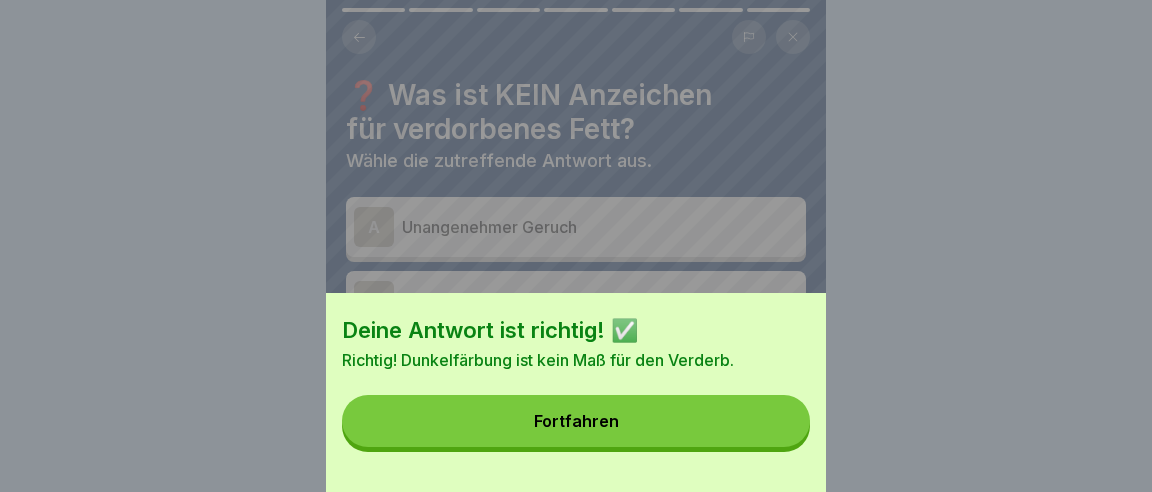 click on "Fortfahren" at bounding box center (576, 421) 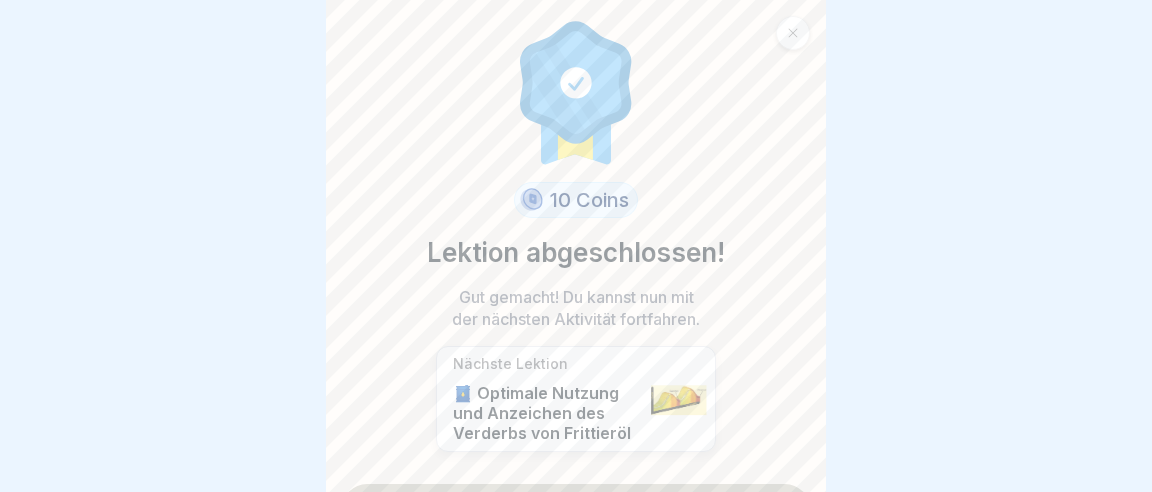 click on "Fortfahren" at bounding box center (576, 509) 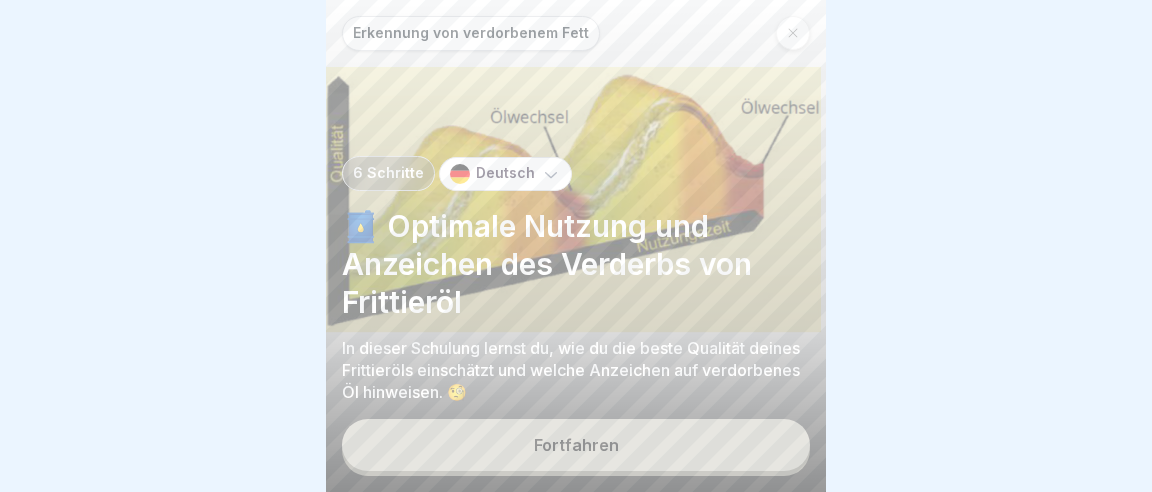 click on "Fortfahren" at bounding box center [576, 445] 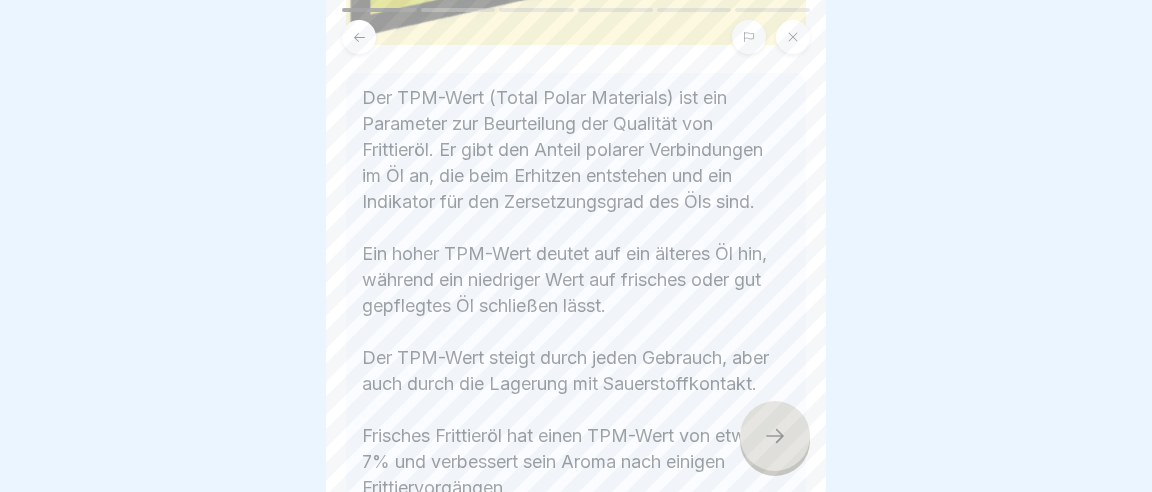 scroll, scrollTop: 453, scrollLeft: 0, axis: vertical 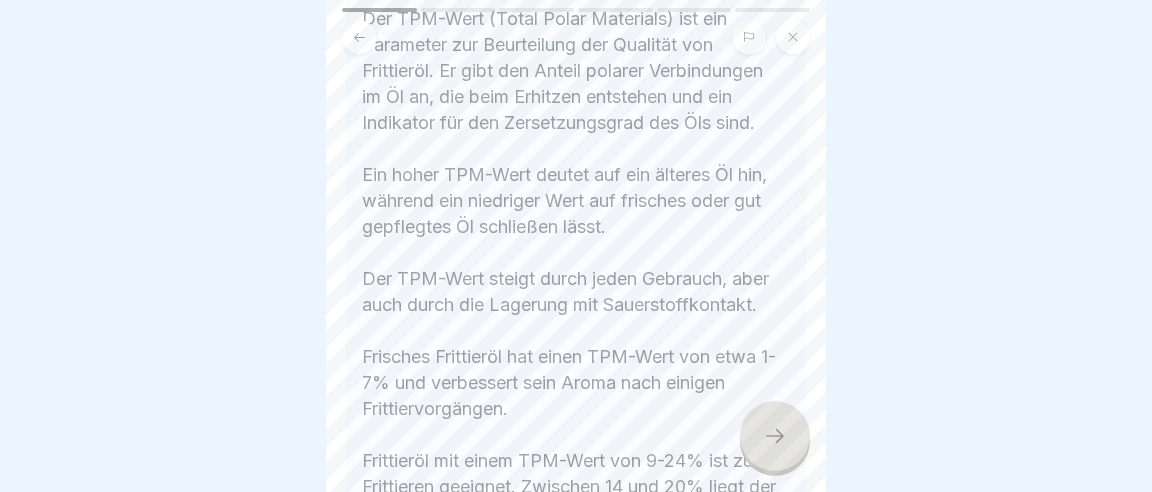 click 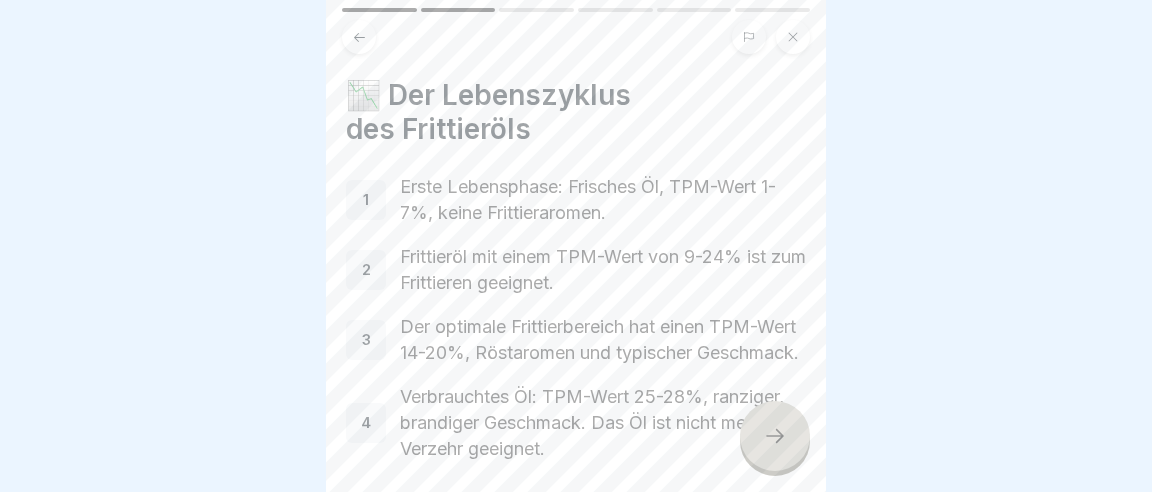 click 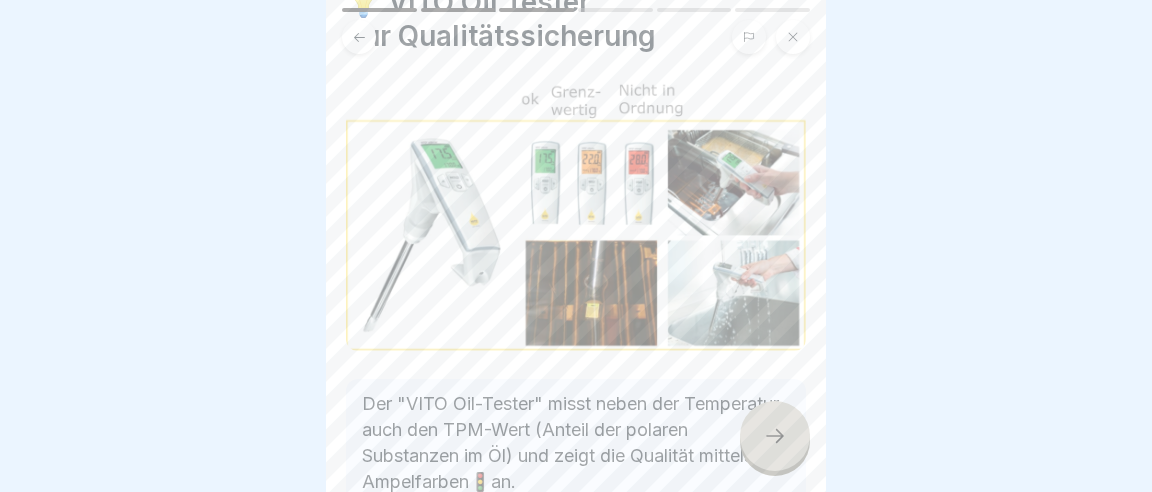 scroll, scrollTop: 145, scrollLeft: 0, axis: vertical 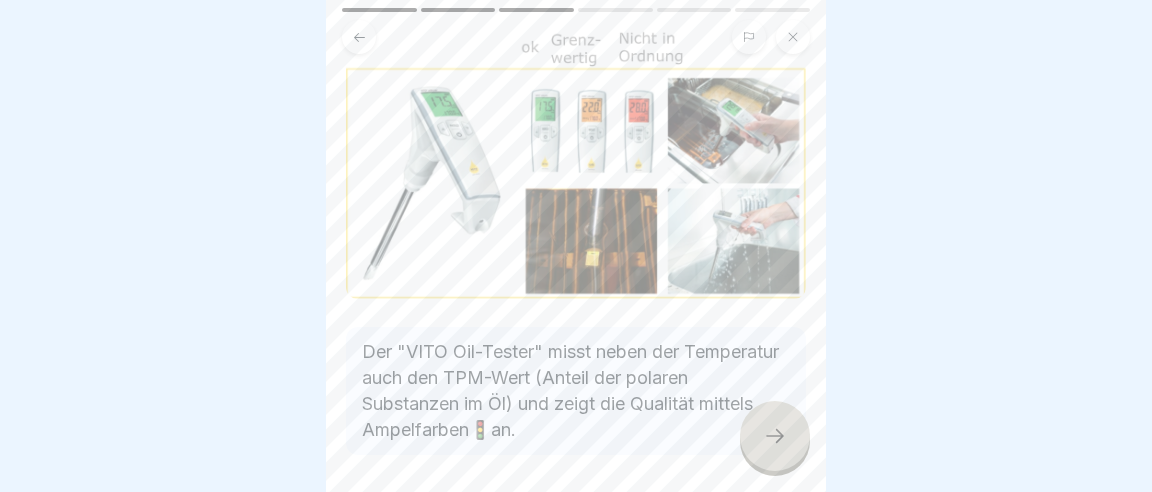 click 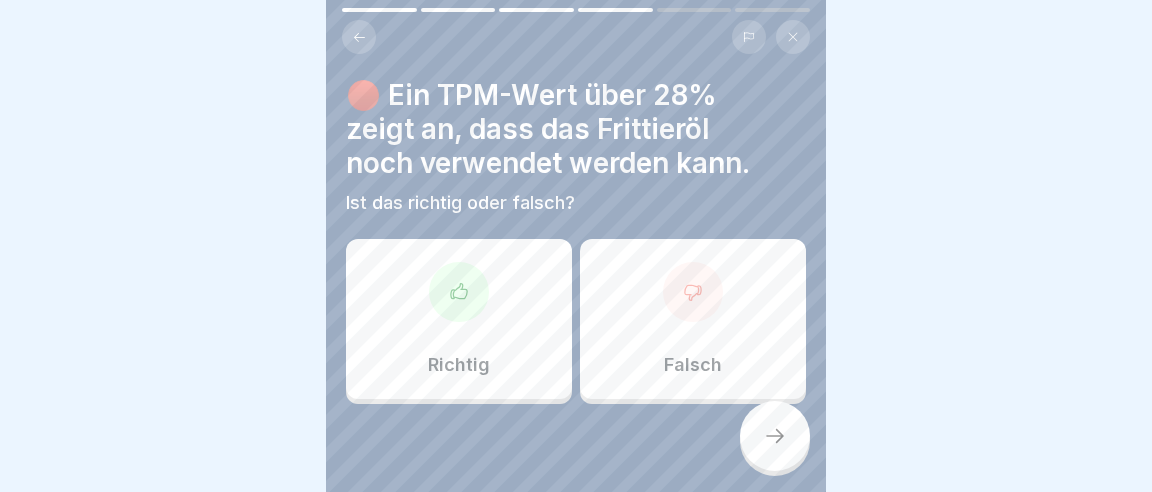 click on "Falsch" at bounding box center [693, 319] 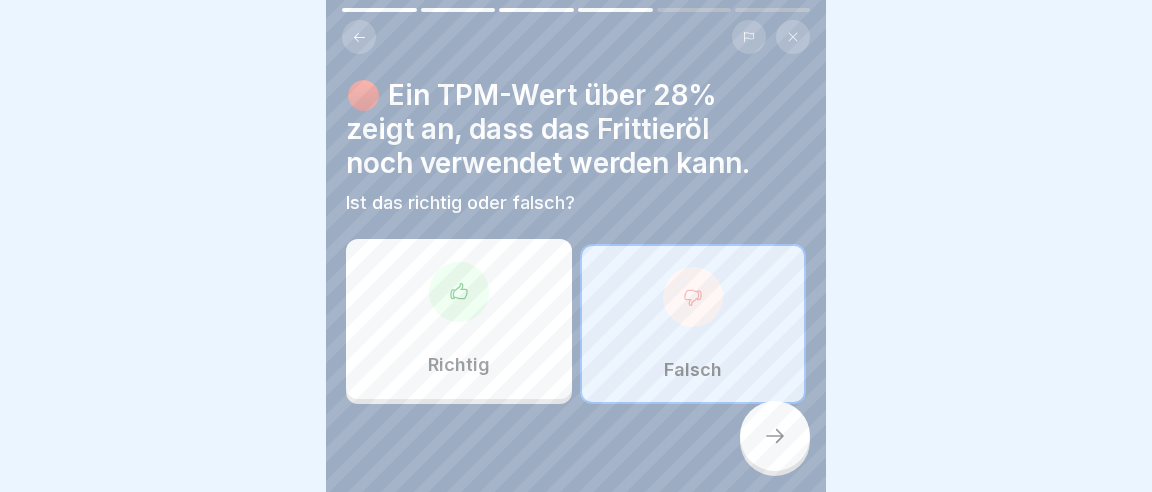 click 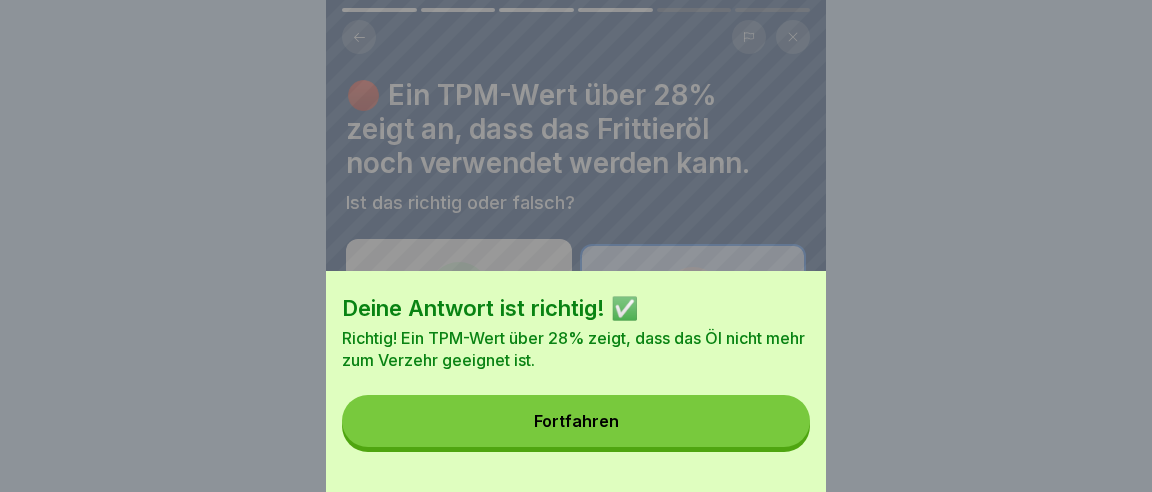 click on "Fortfahren" at bounding box center (576, 421) 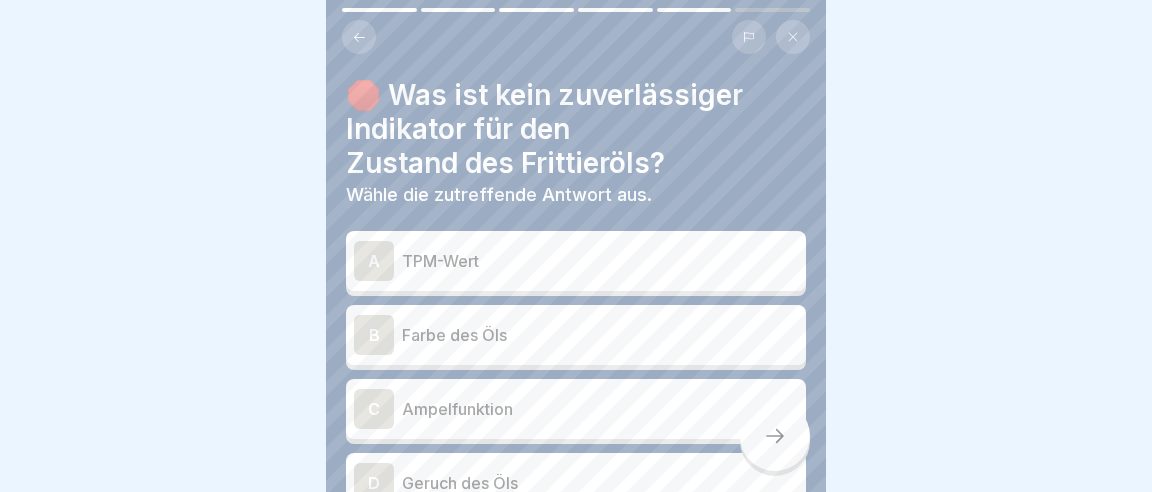 click on "B" at bounding box center [374, 335] 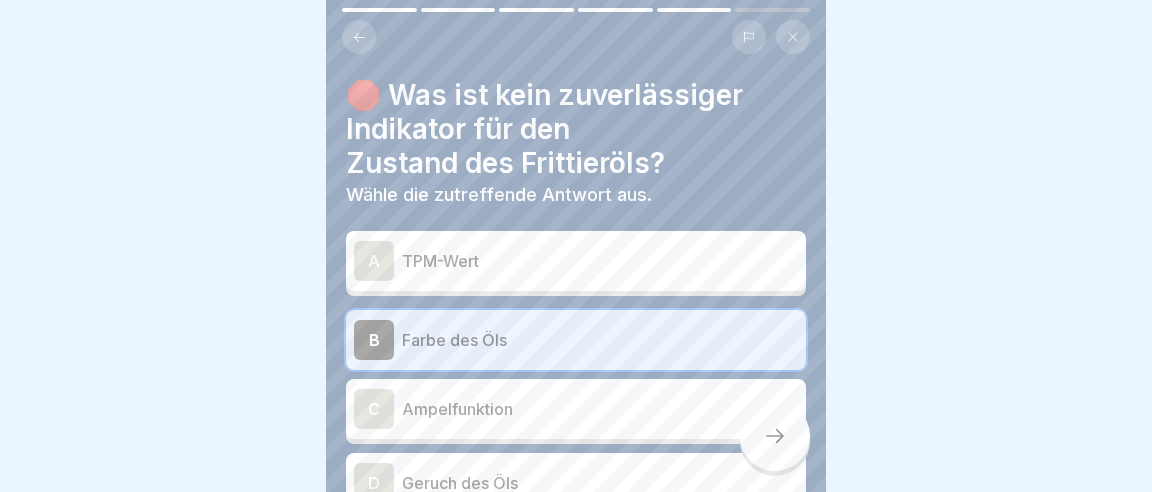 click at bounding box center (775, 436) 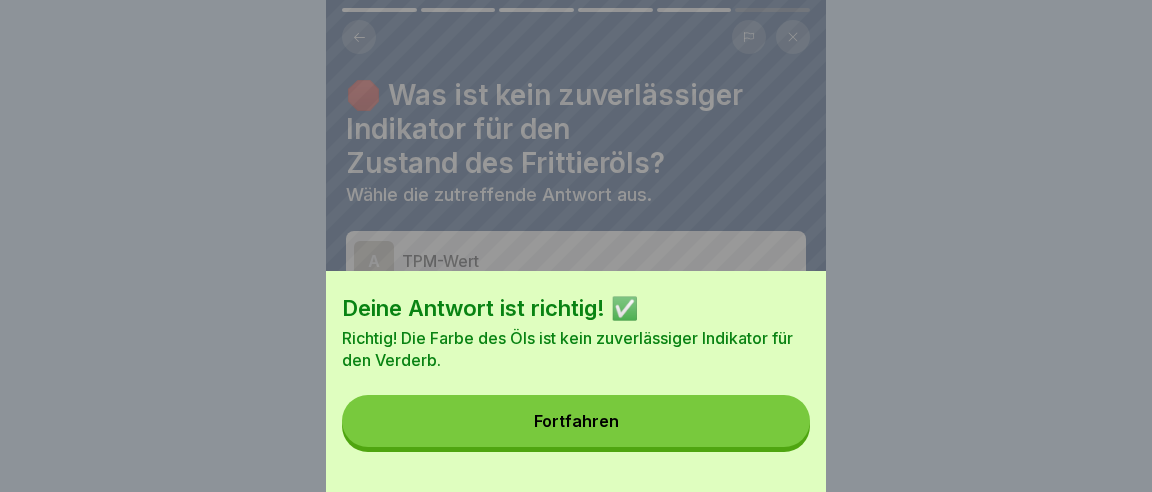 click on "Fortfahren" at bounding box center (576, 421) 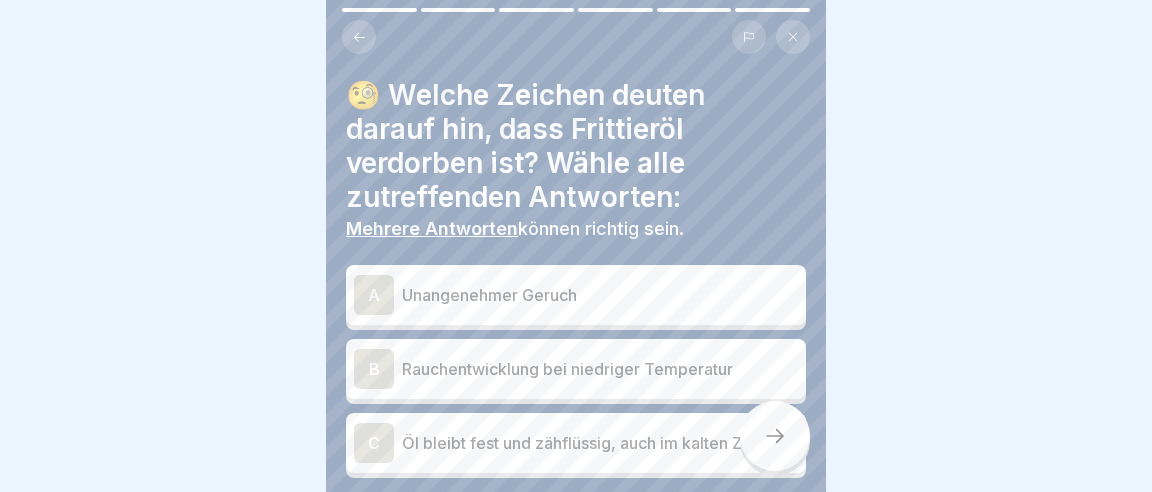 click on "A" at bounding box center [374, 295] 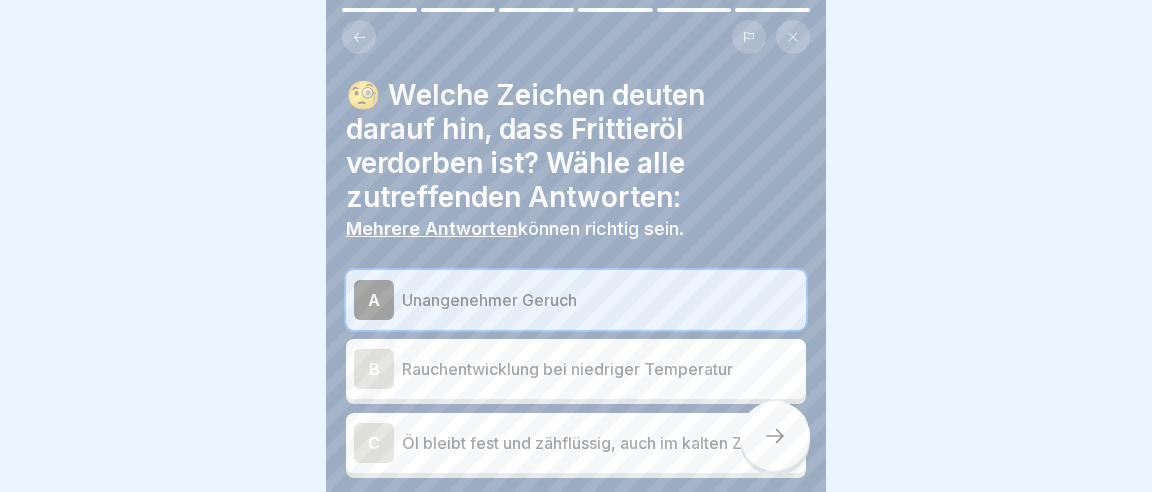 click on "B" at bounding box center (374, 369) 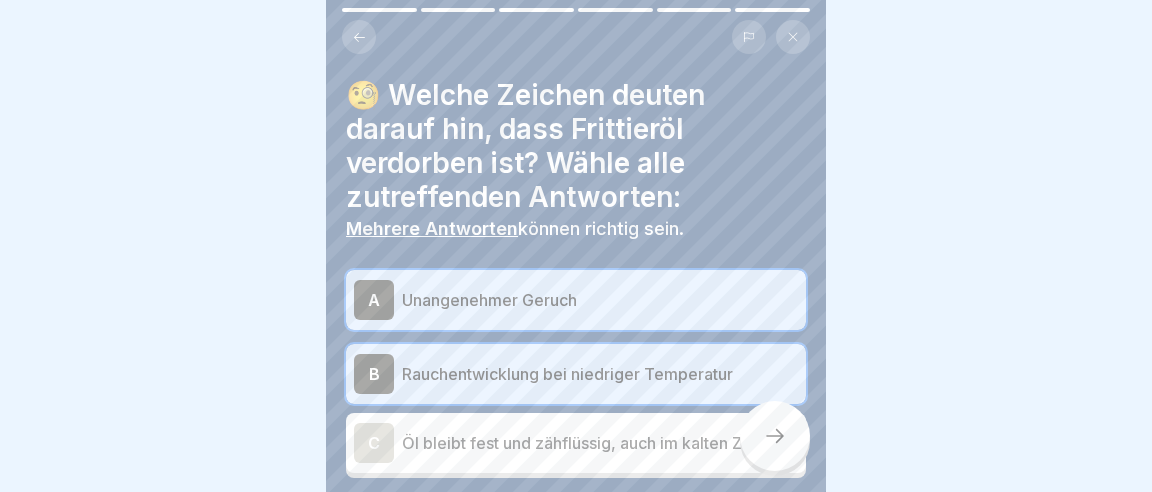 click at bounding box center (775, 436) 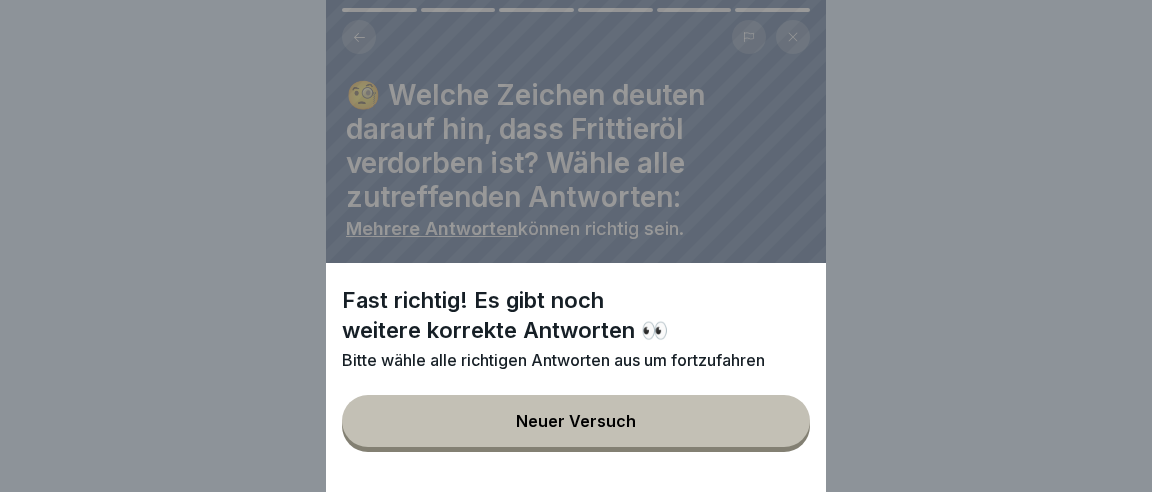 click on "Neuer Versuch" at bounding box center [576, 421] 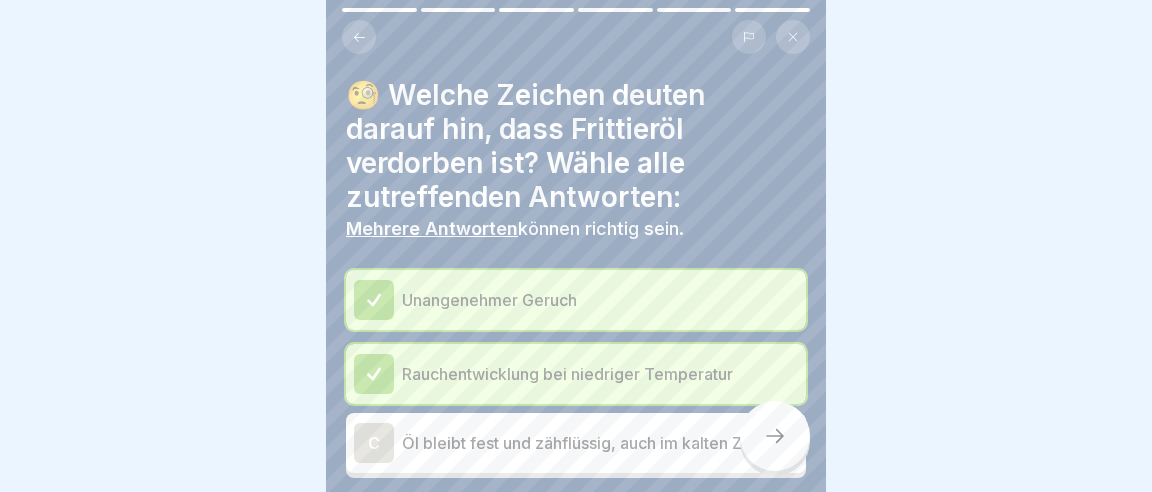 click on "C" at bounding box center [374, 443] 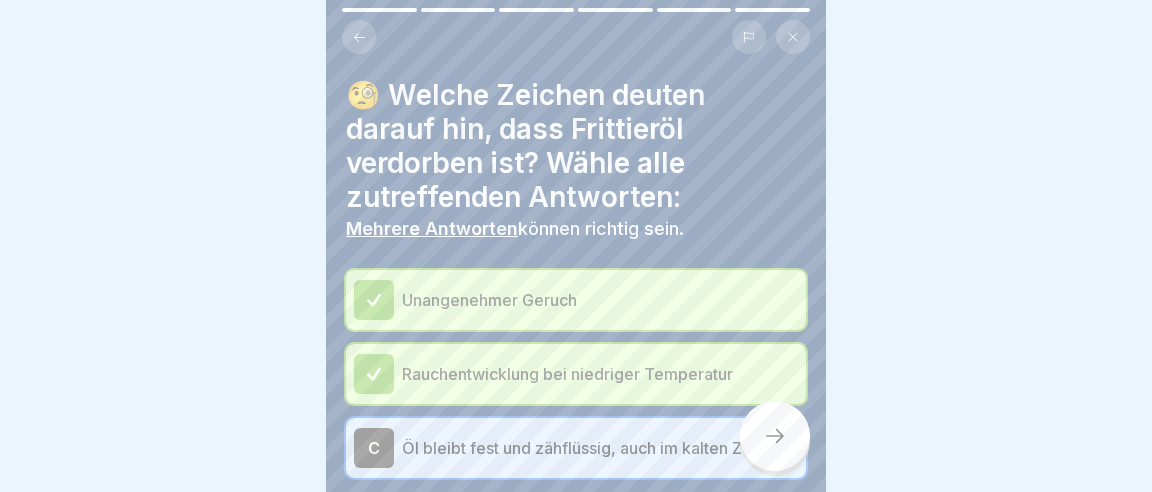 click on "C" at bounding box center (374, 448) 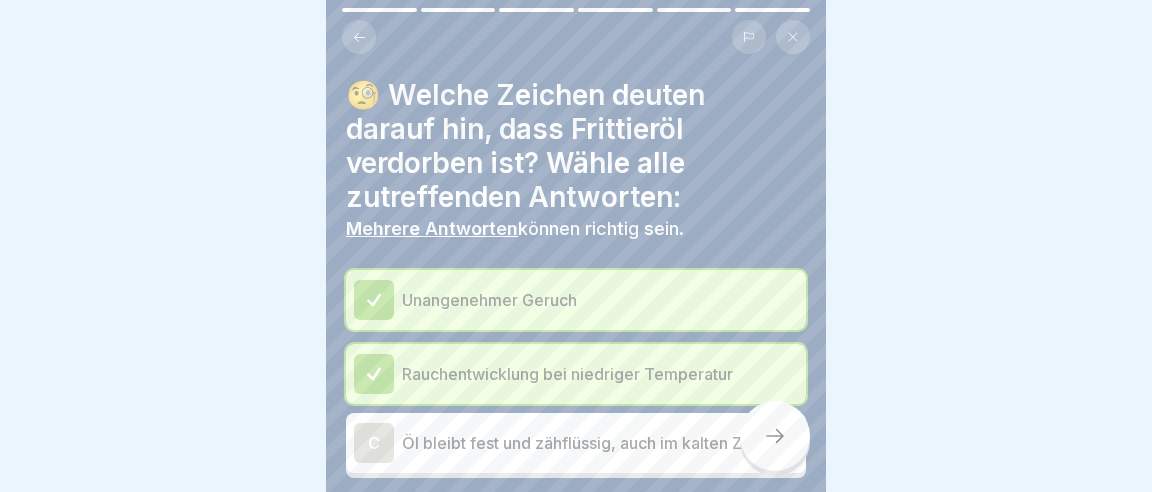 click on "C" at bounding box center [374, 443] 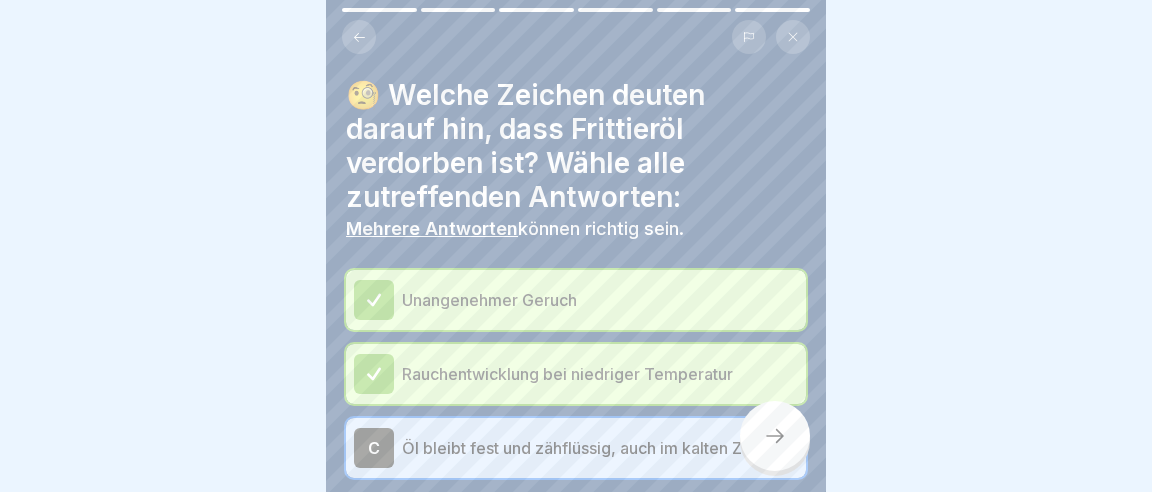 click on "C" at bounding box center [374, 448] 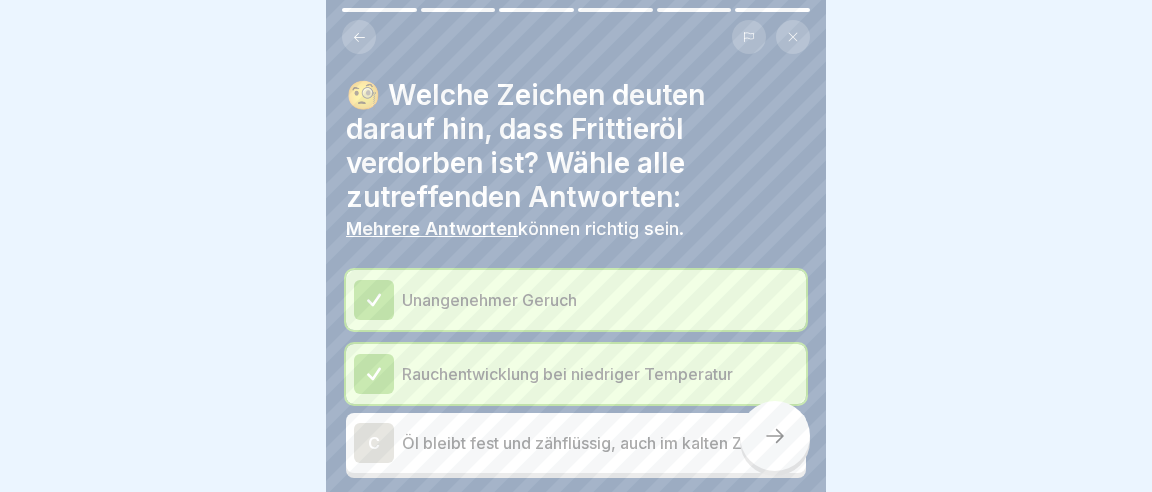 click 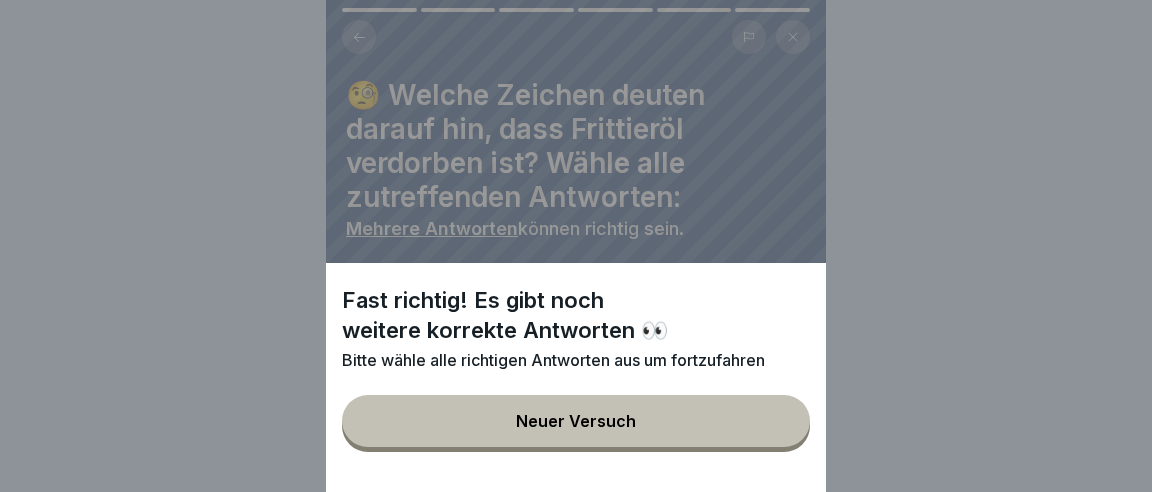 click on "Neuer Versuch" at bounding box center [576, 421] 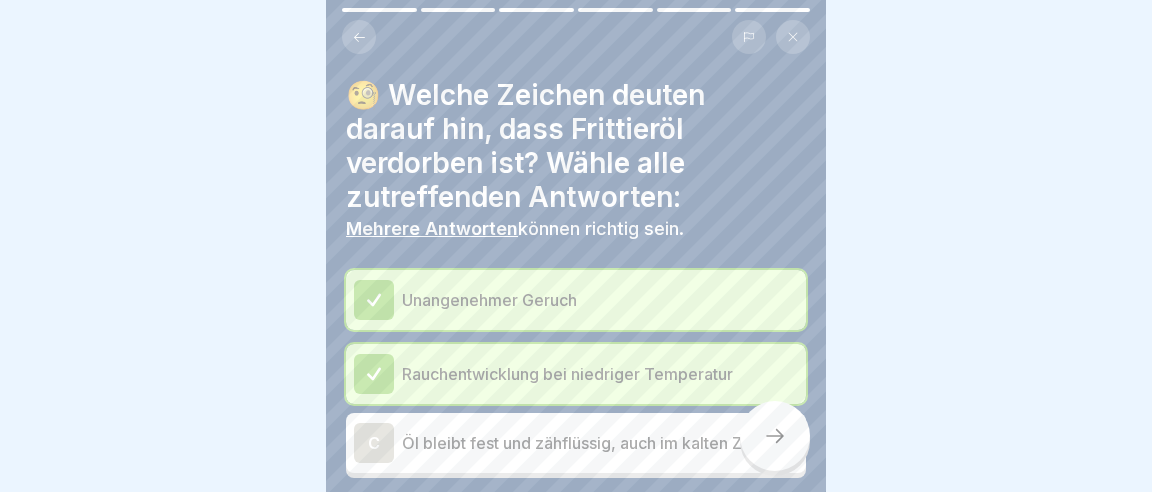 click 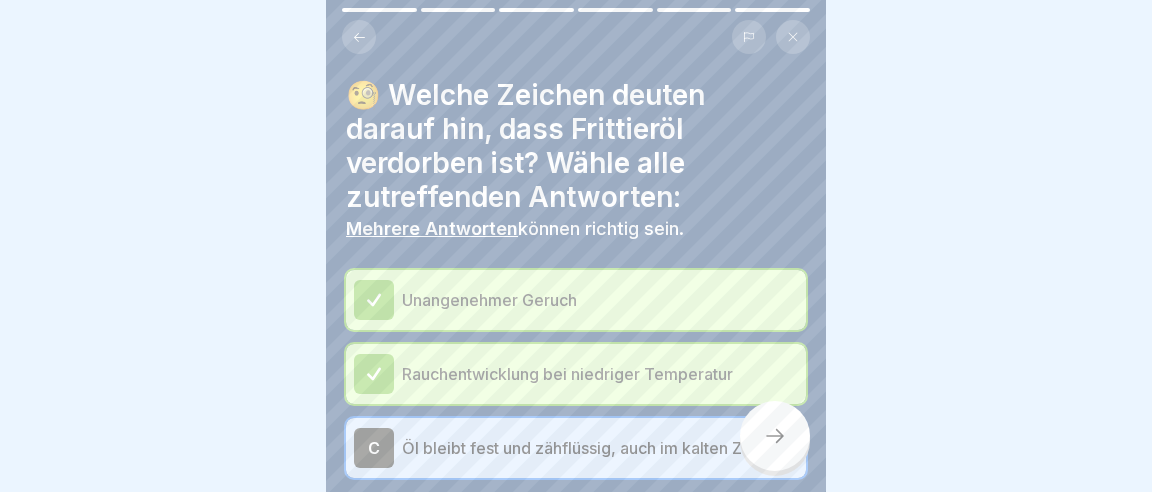 click 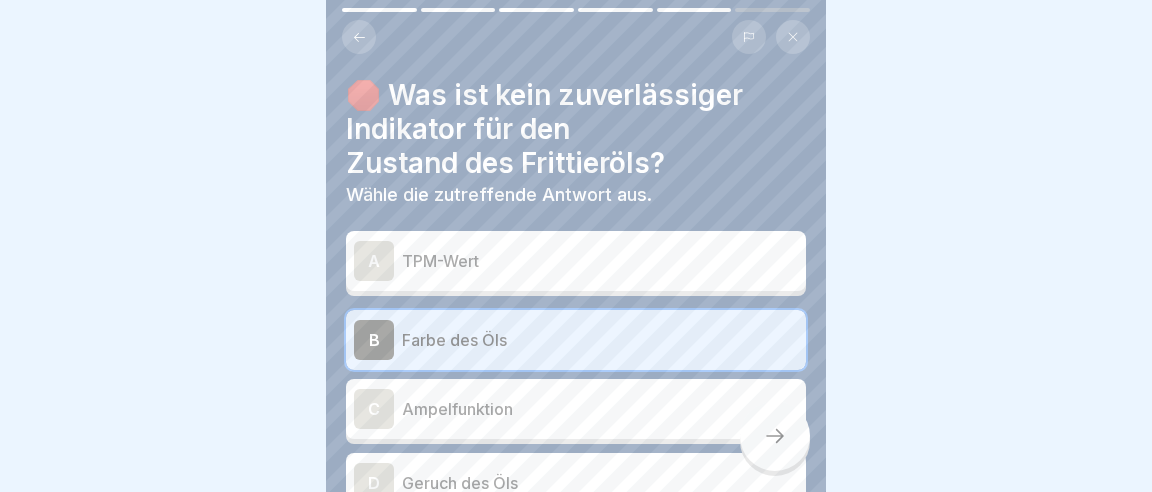 click at bounding box center [775, 436] 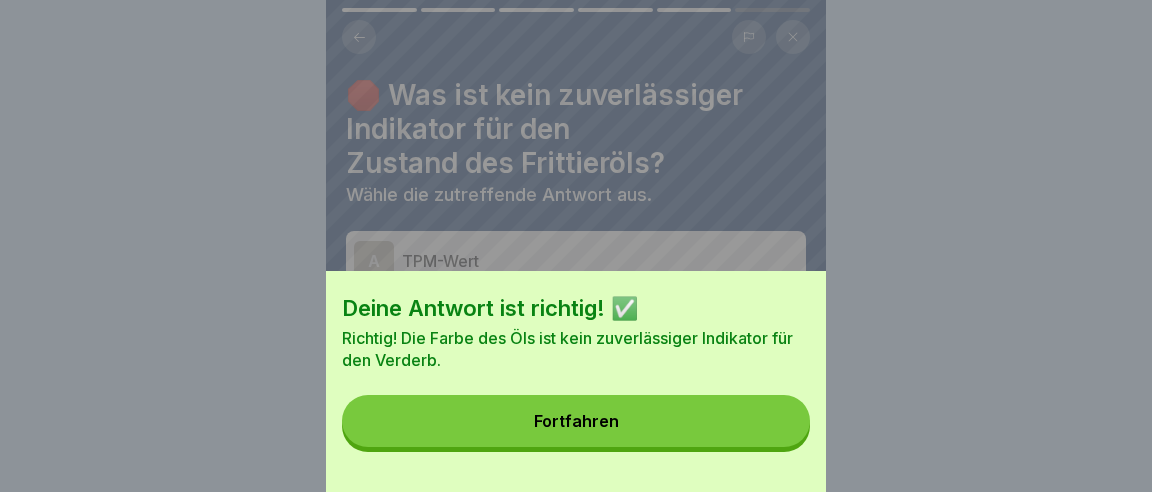 click on "Fortfahren" at bounding box center [576, 421] 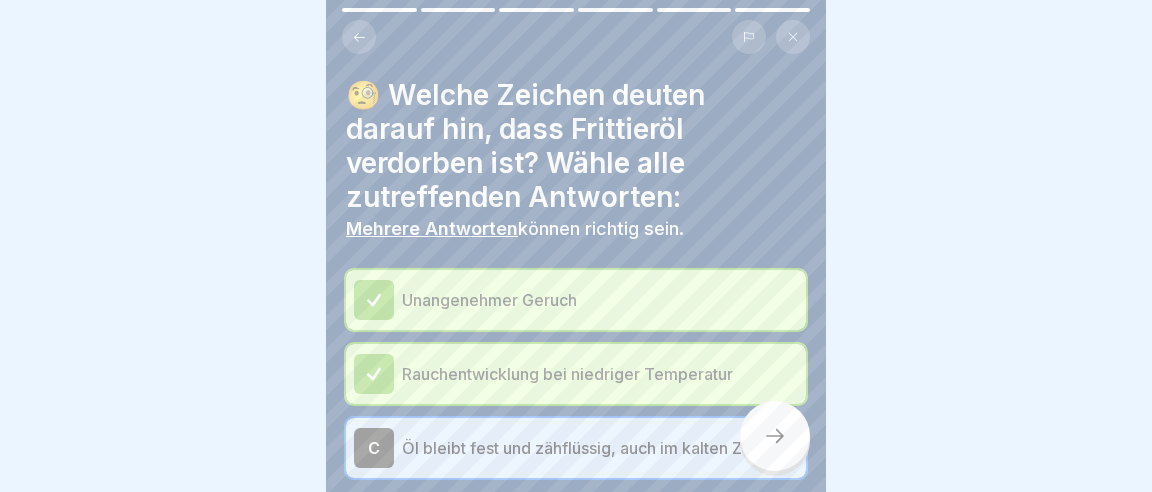 click at bounding box center [374, 300] 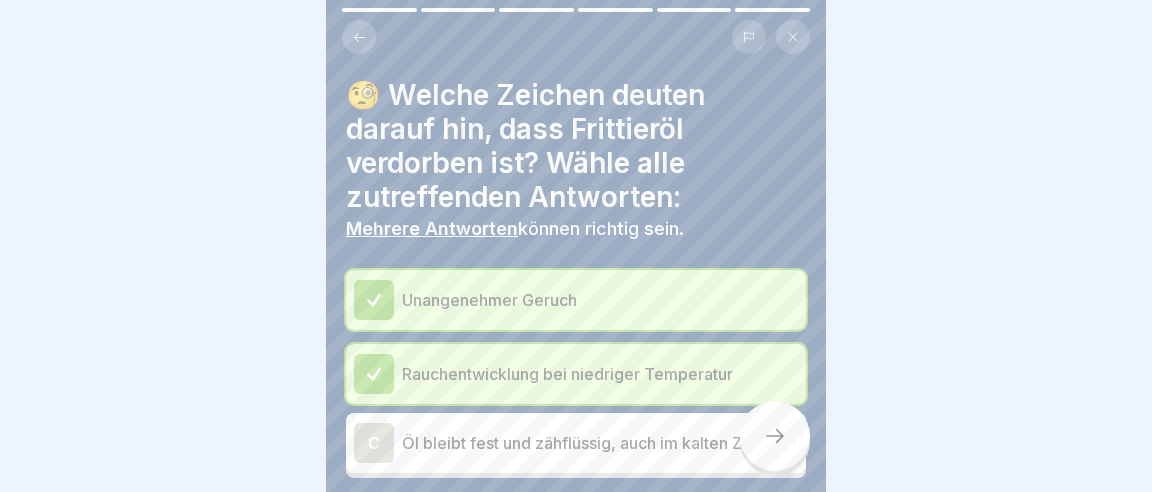 click on "C" at bounding box center (374, 443) 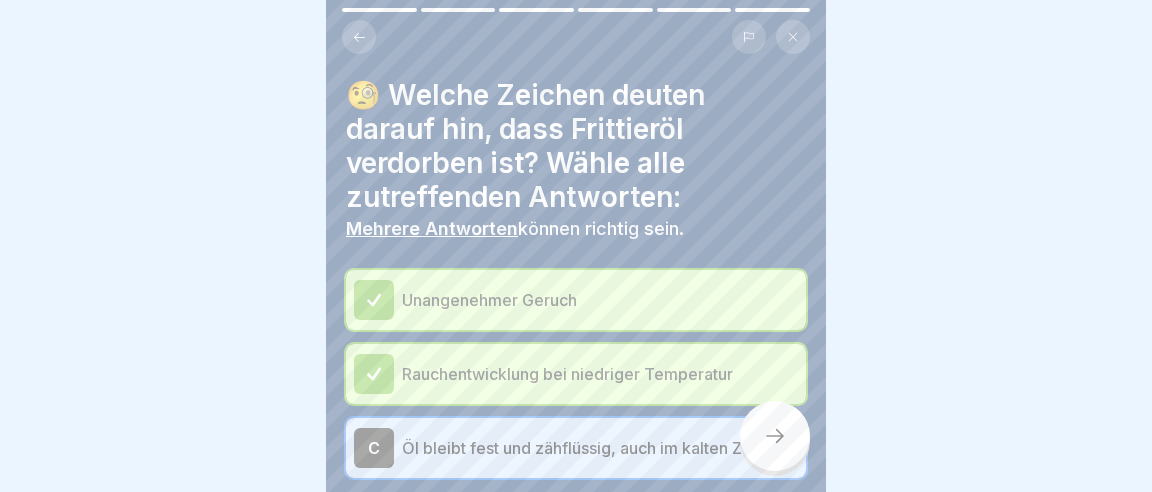 click 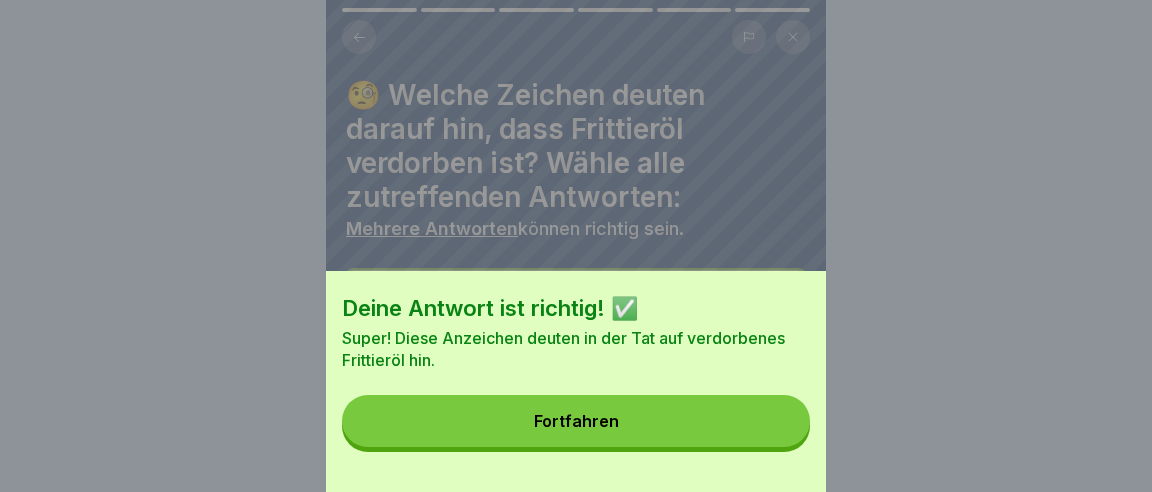click on "Fortfahren" at bounding box center [576, 421] 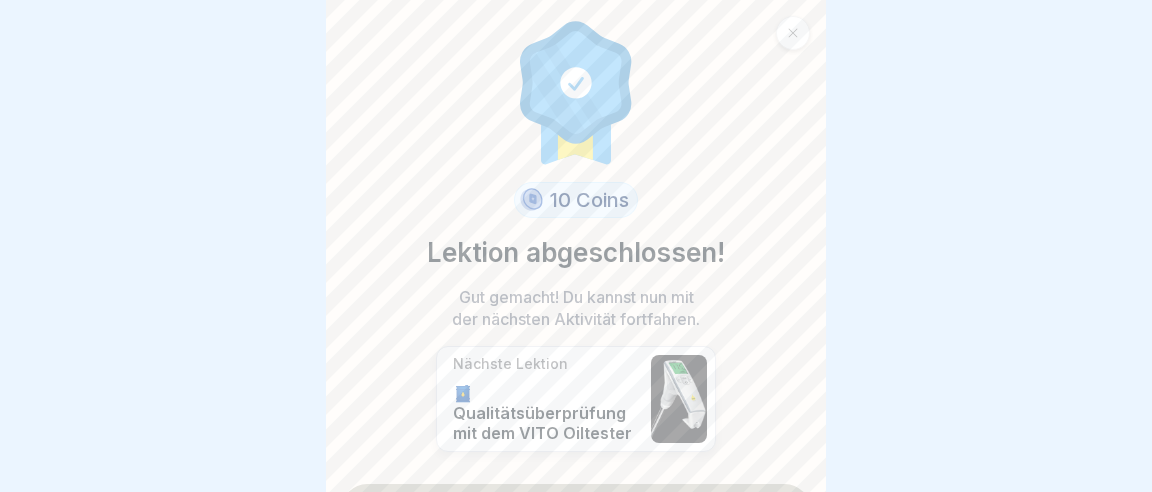 click on "Fortfahren" at bounding box center [576, 509] 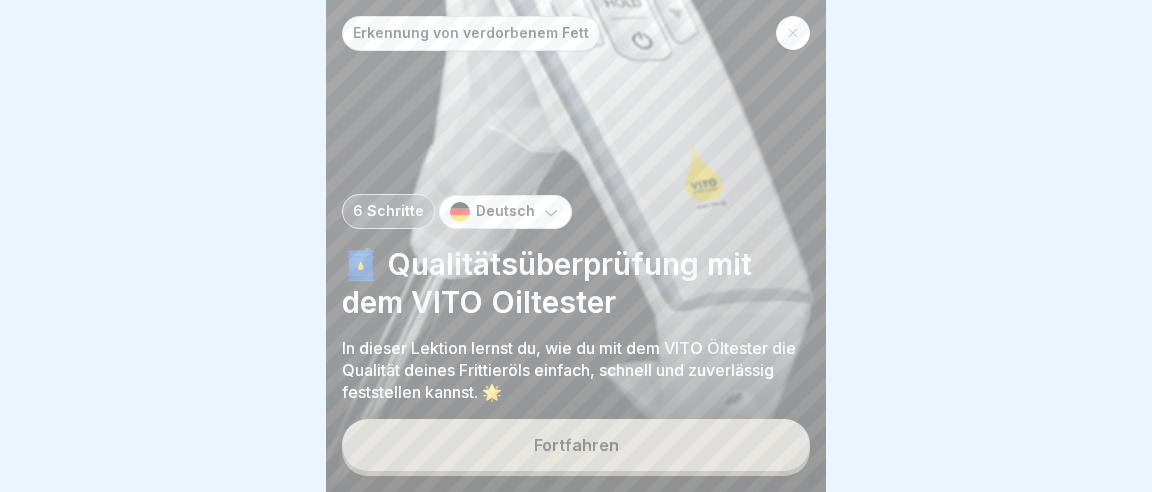 click on "Fortfahren" at bounding box center (576, 445) 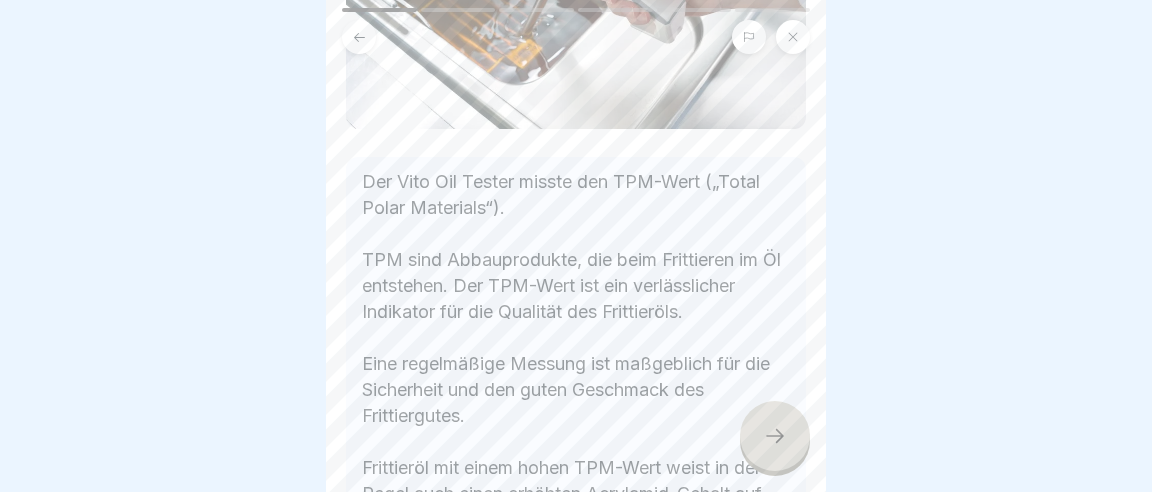 scroll, scrollTop: 317, scrollLeft: 0, axis: vertical 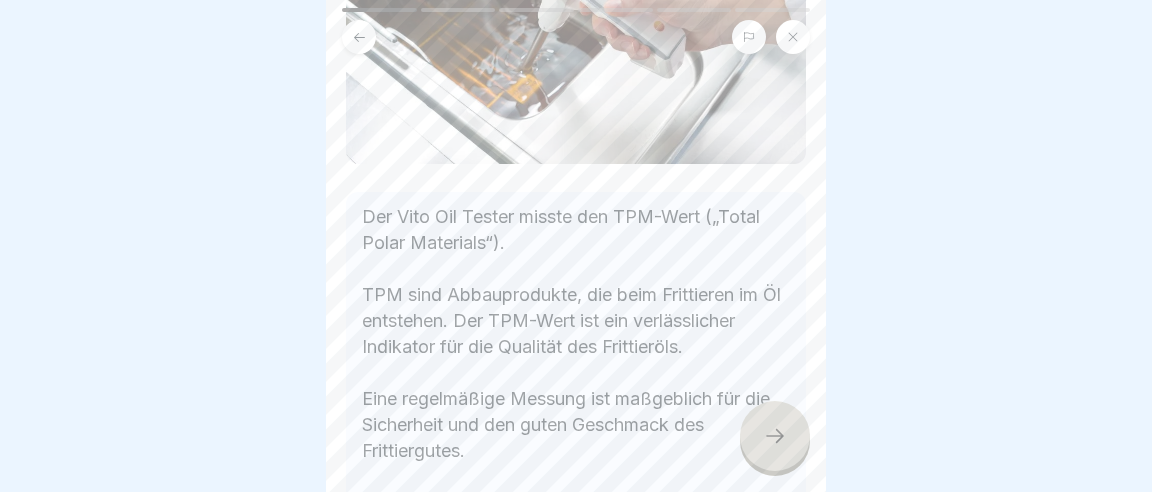 click at bounding box center (775, 436) 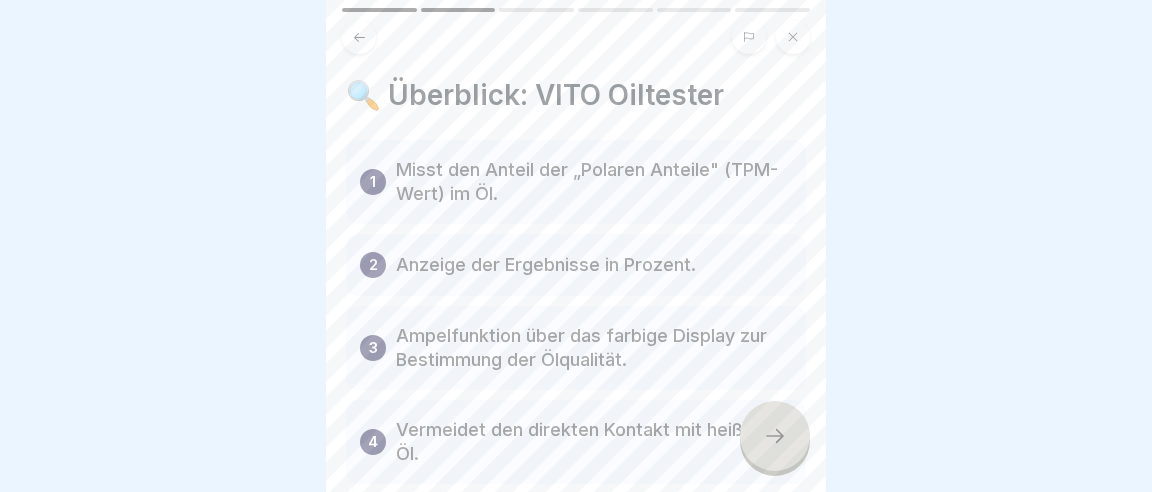 click at bounding box center [775, 436] 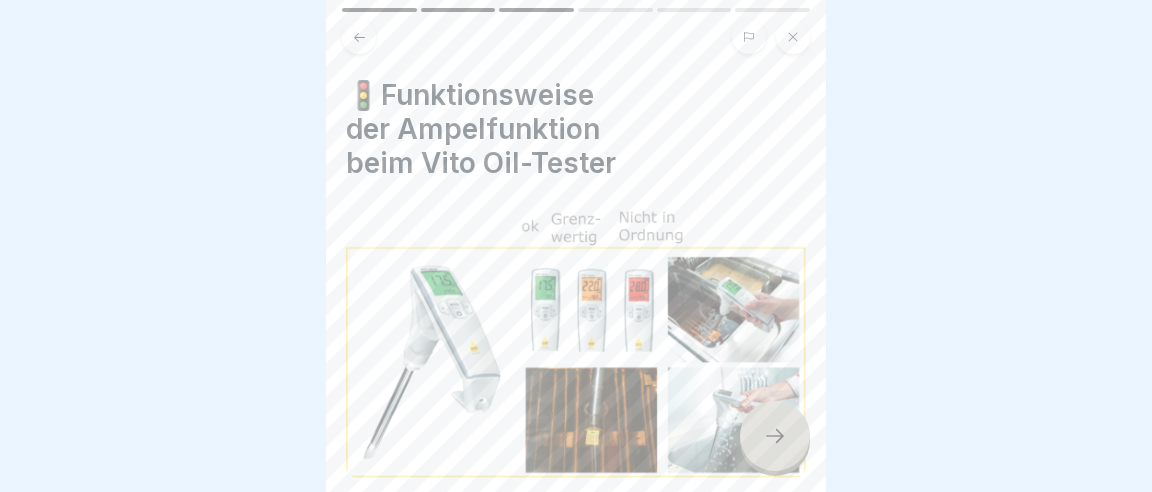click at bounding box center [775, 436] 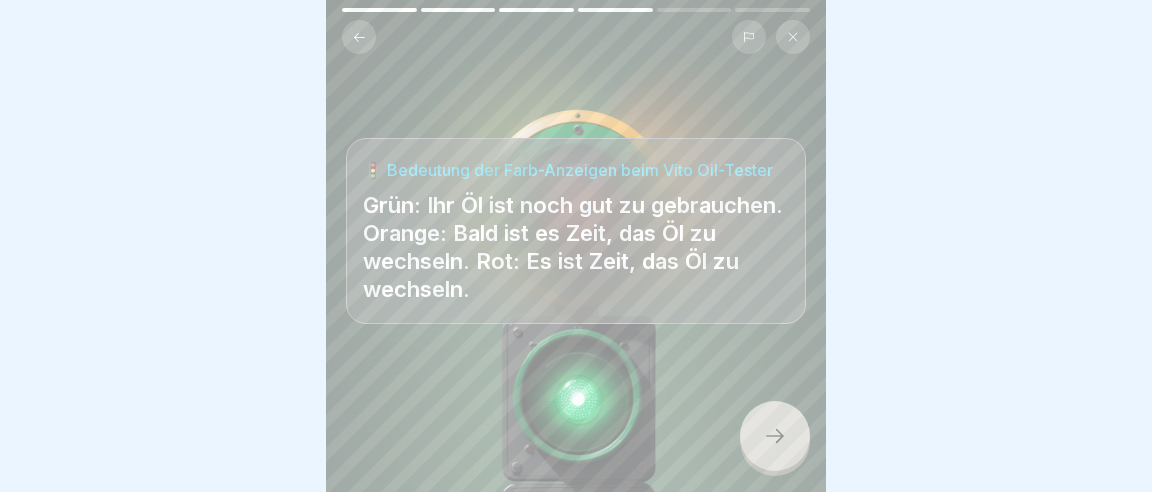 click at bounding box center [775, 436] 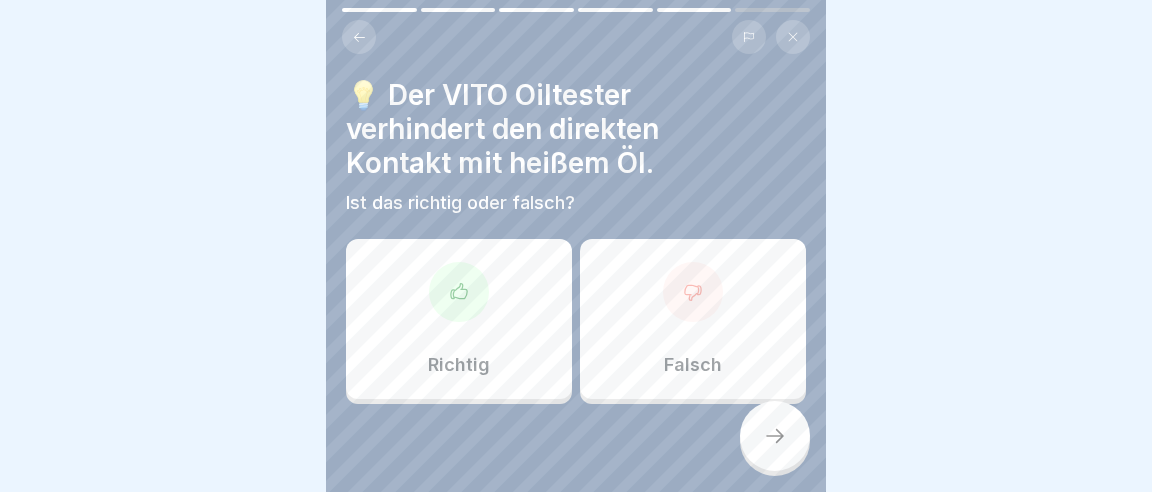 click on "Richtig" at bounding box center (459, 319) 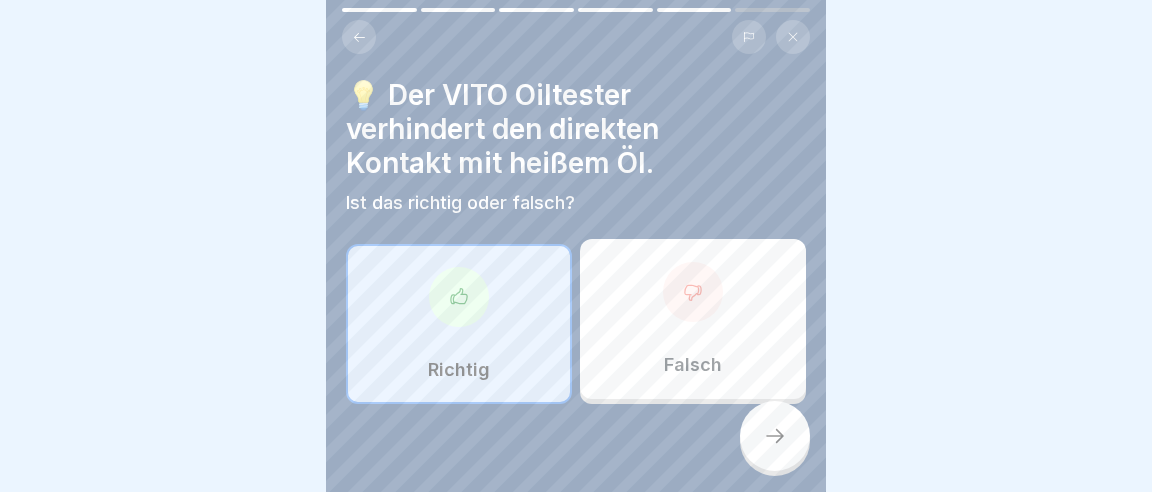 click 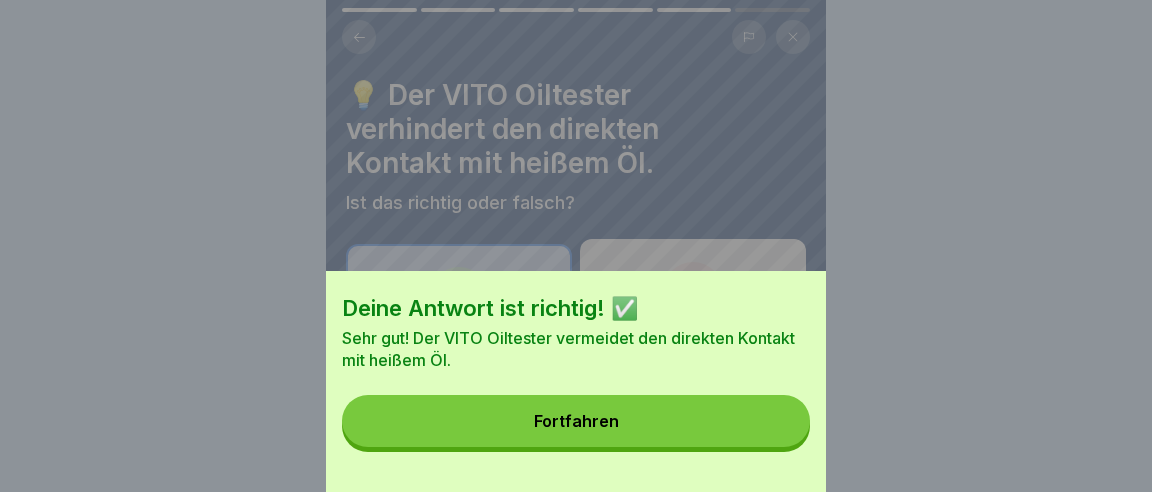 click on "Fortfahren" at bounding box center (576, 421) 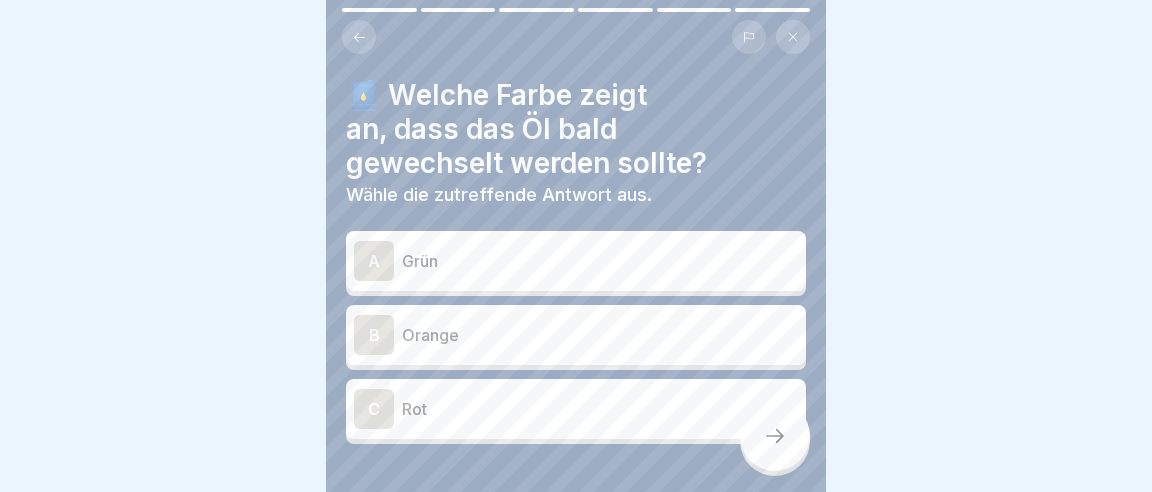 click on "Rot" at bounding box center (600, 409) 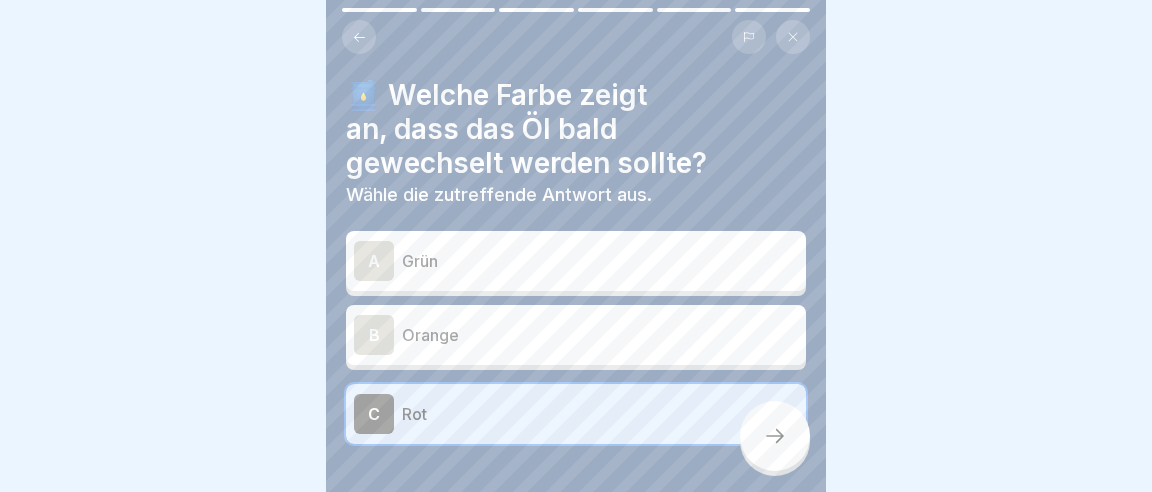 click 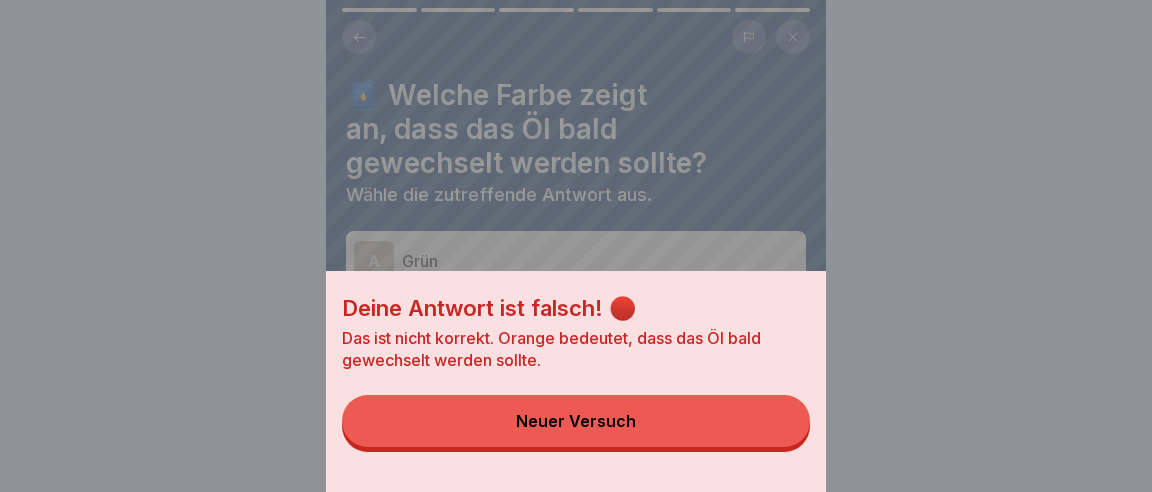 click on "Neuer Versuch" at bounding box center (576, 421) 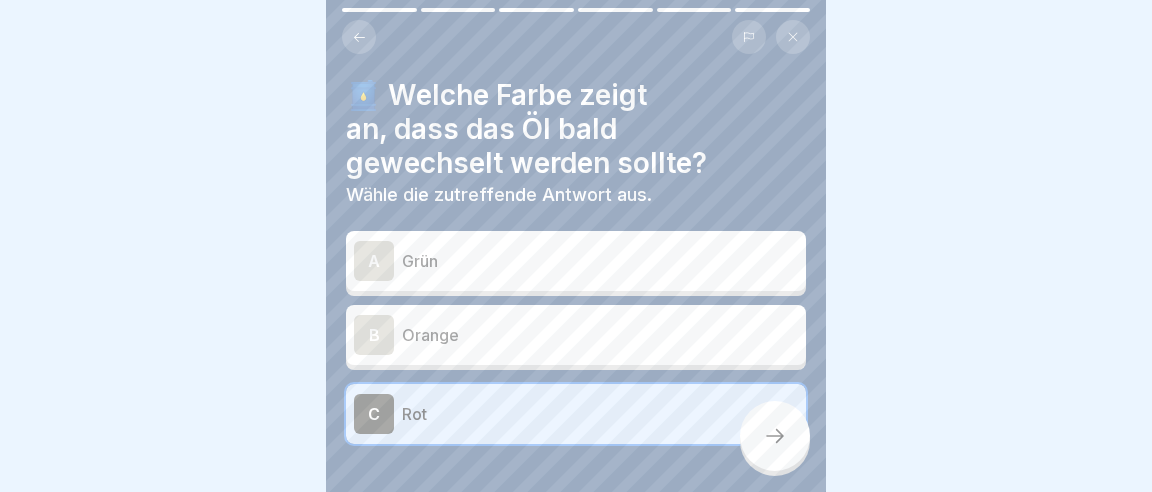 click on "Orange" at bounding box center [600, 335] 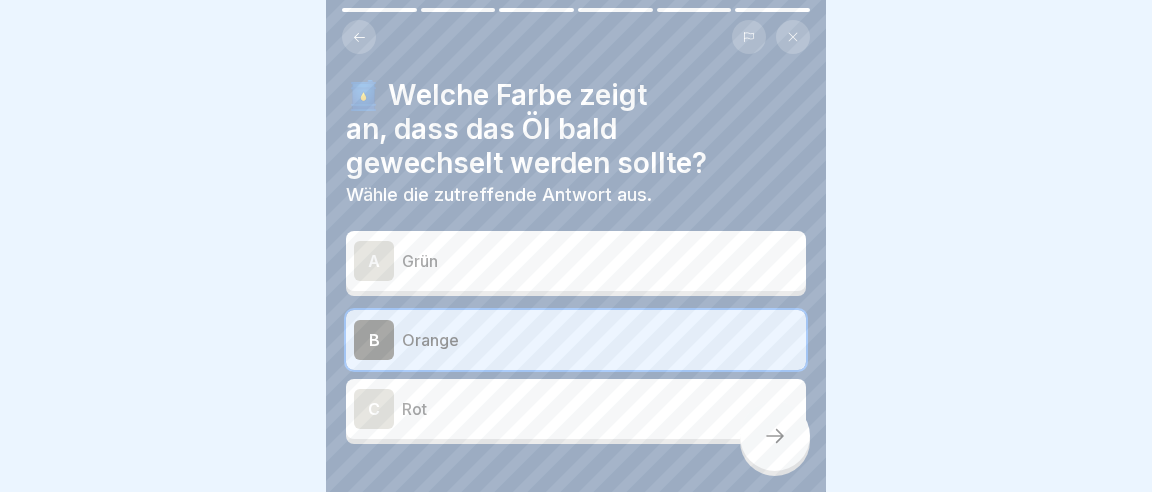 click at bounding box center [775, 436] 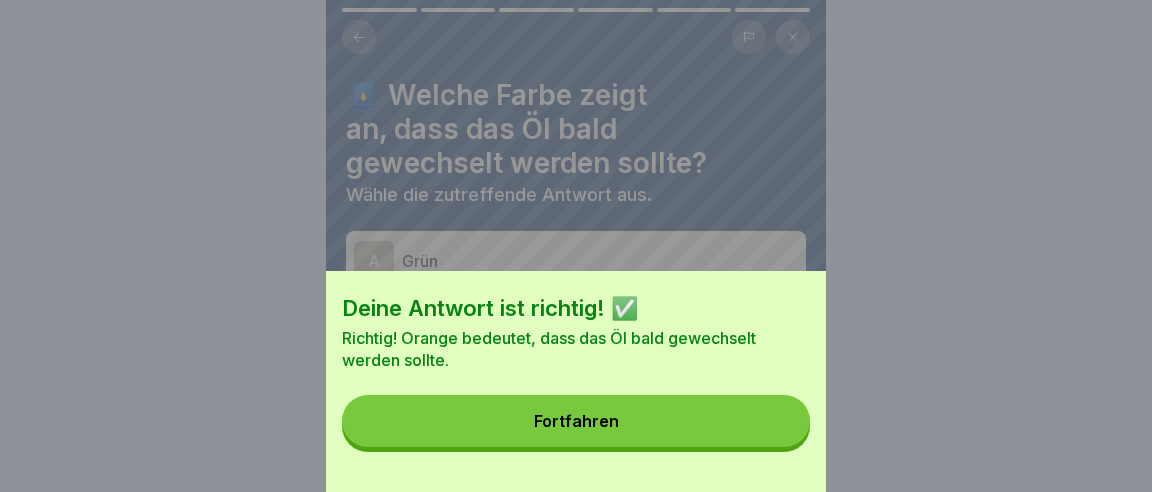 click on "Fortfahren" at bounding box center [576, 421] 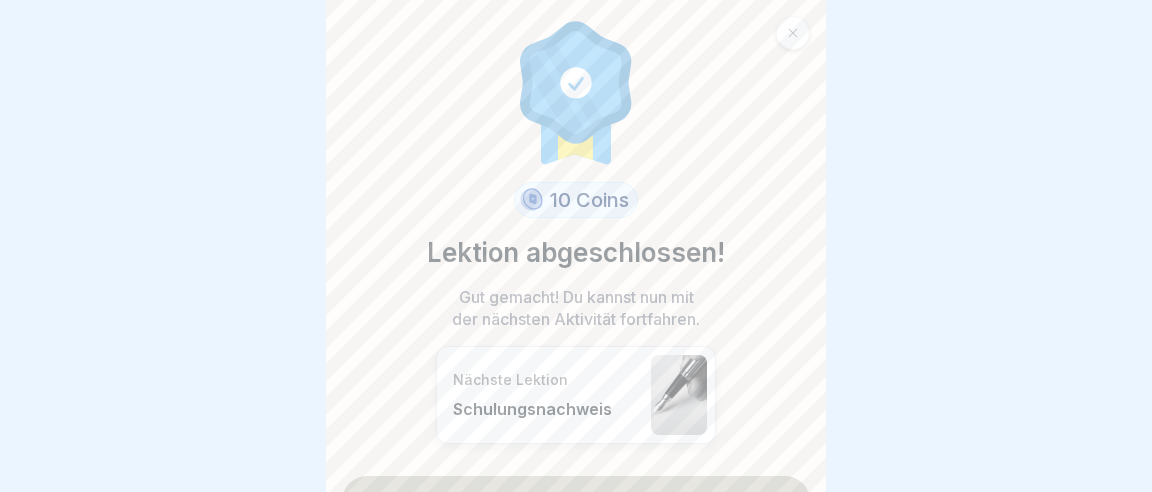 click on "Fortfahren" at bounding box center (576, 501) 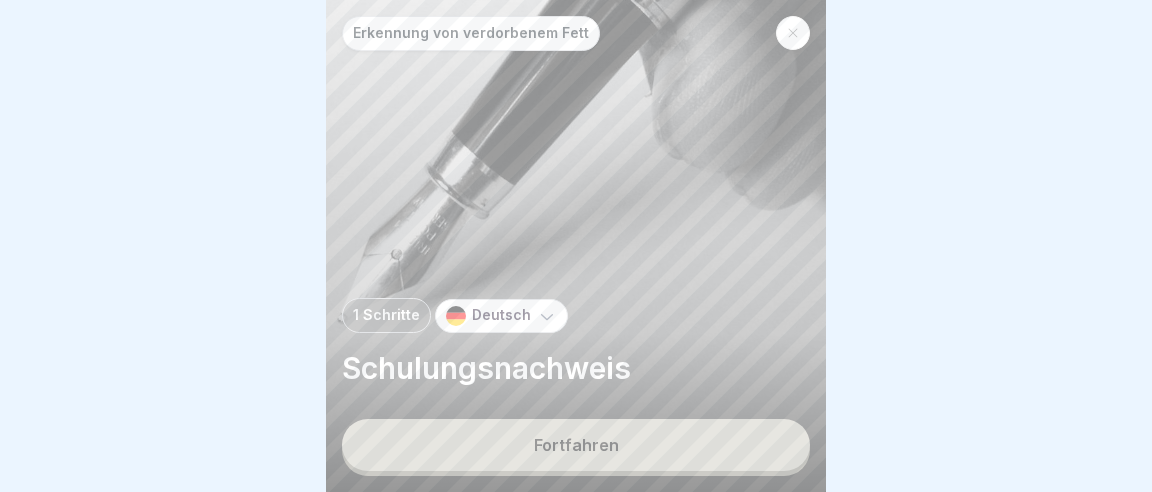 click on "Fortfahren" at bounding box center (576, 445) 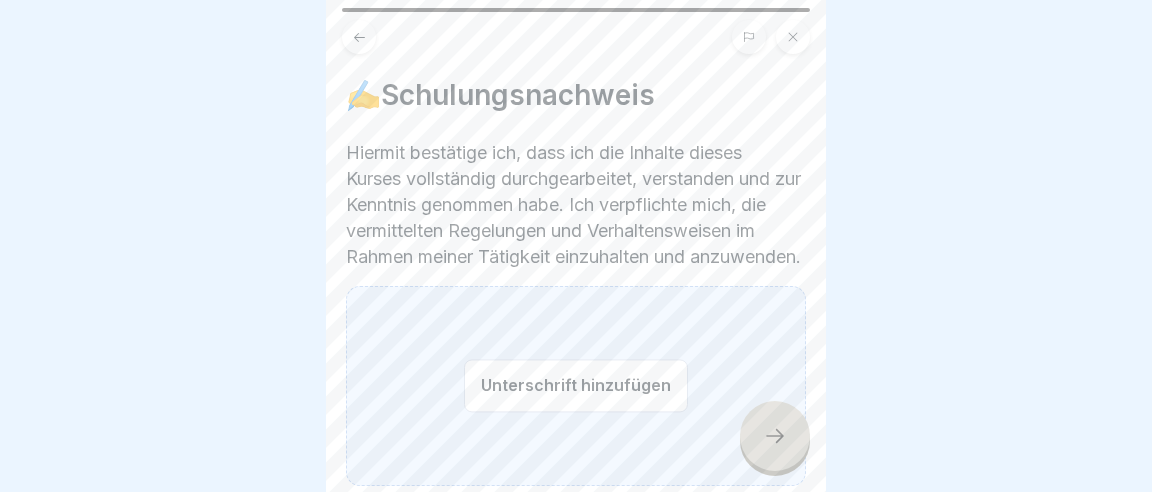 click on "Unterschrift hinzufügen" at bounding box center (576, 386) 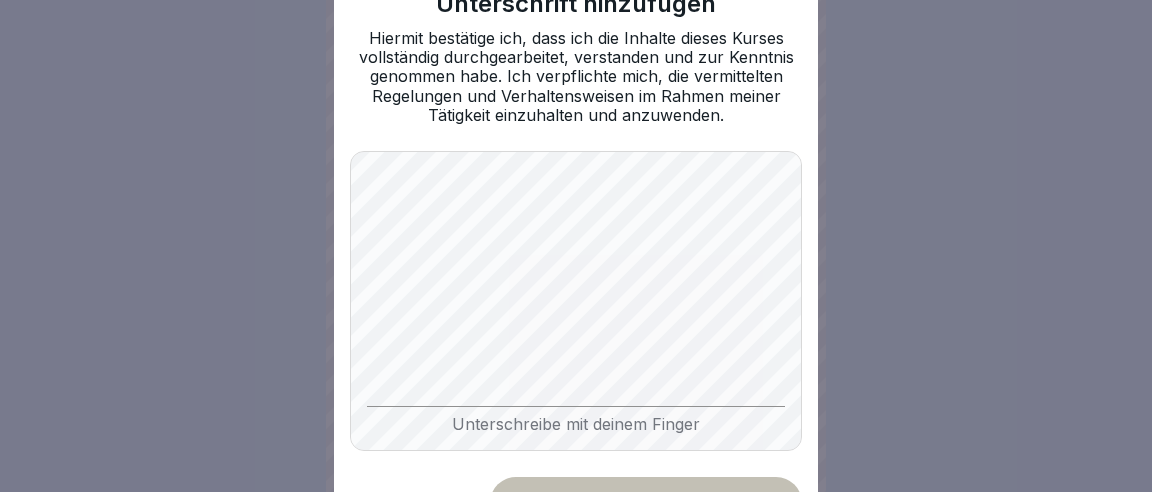 click on "Speichern" at bounding box center (646, 503) 